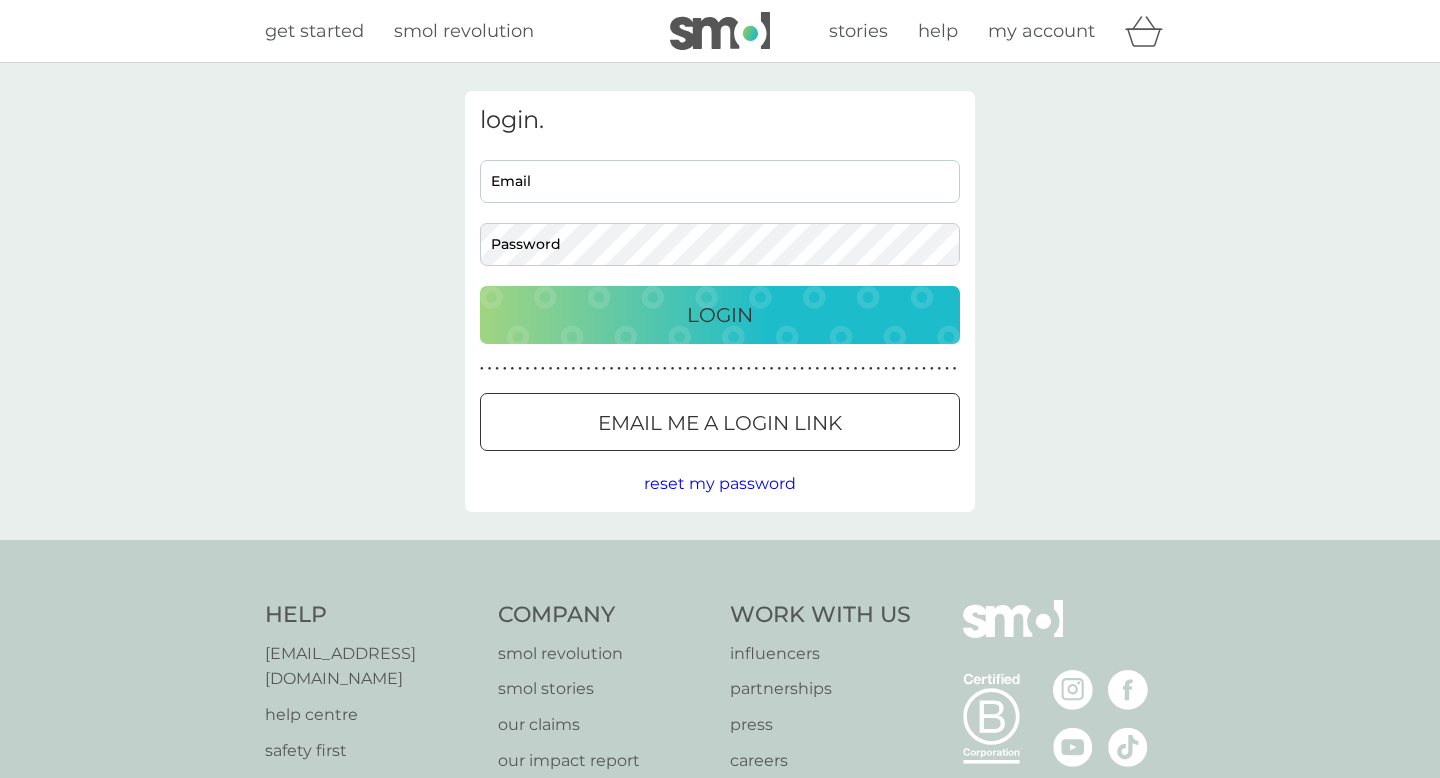 scroll, scrollTop: 0, scrollLeft: 0, axis: both 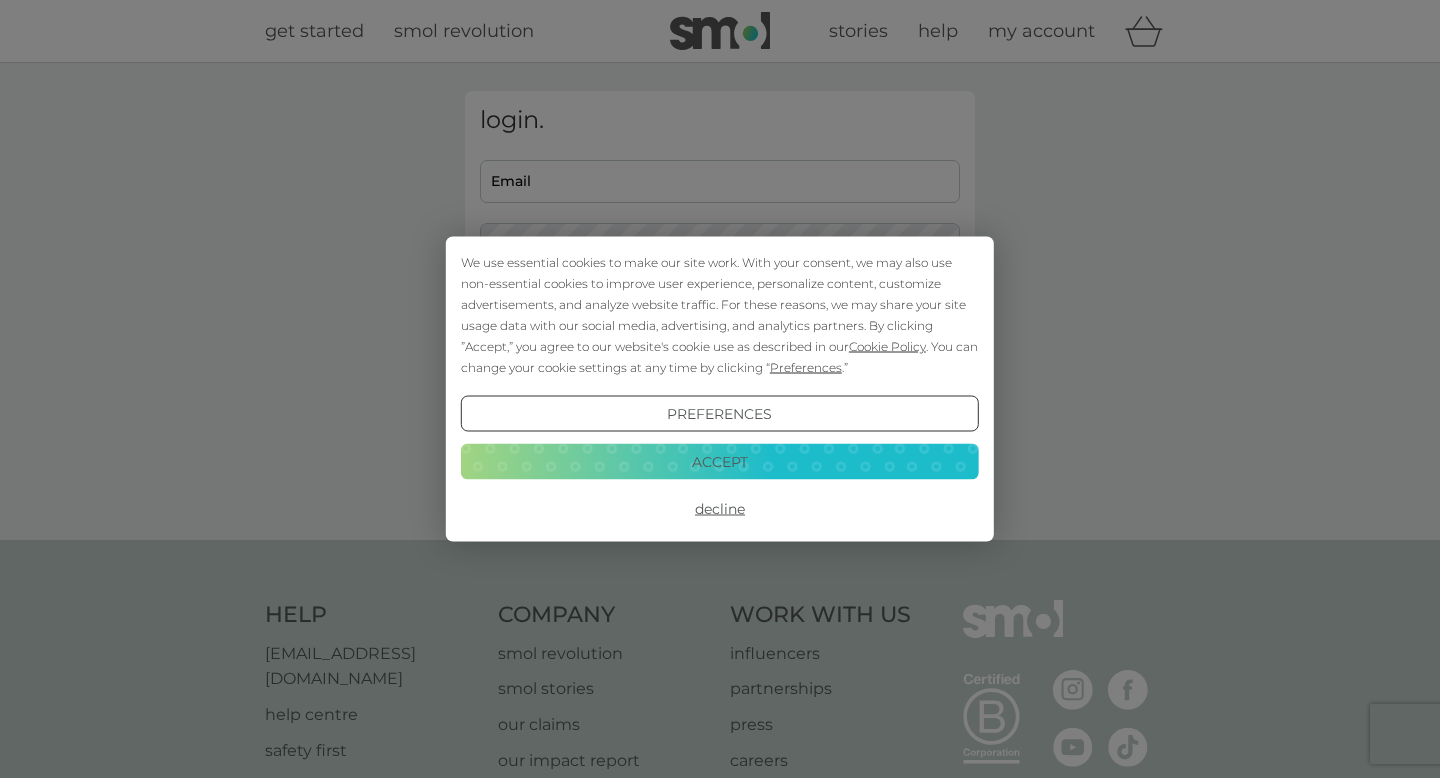 click on "Accept" at bounding box center (720, 461) 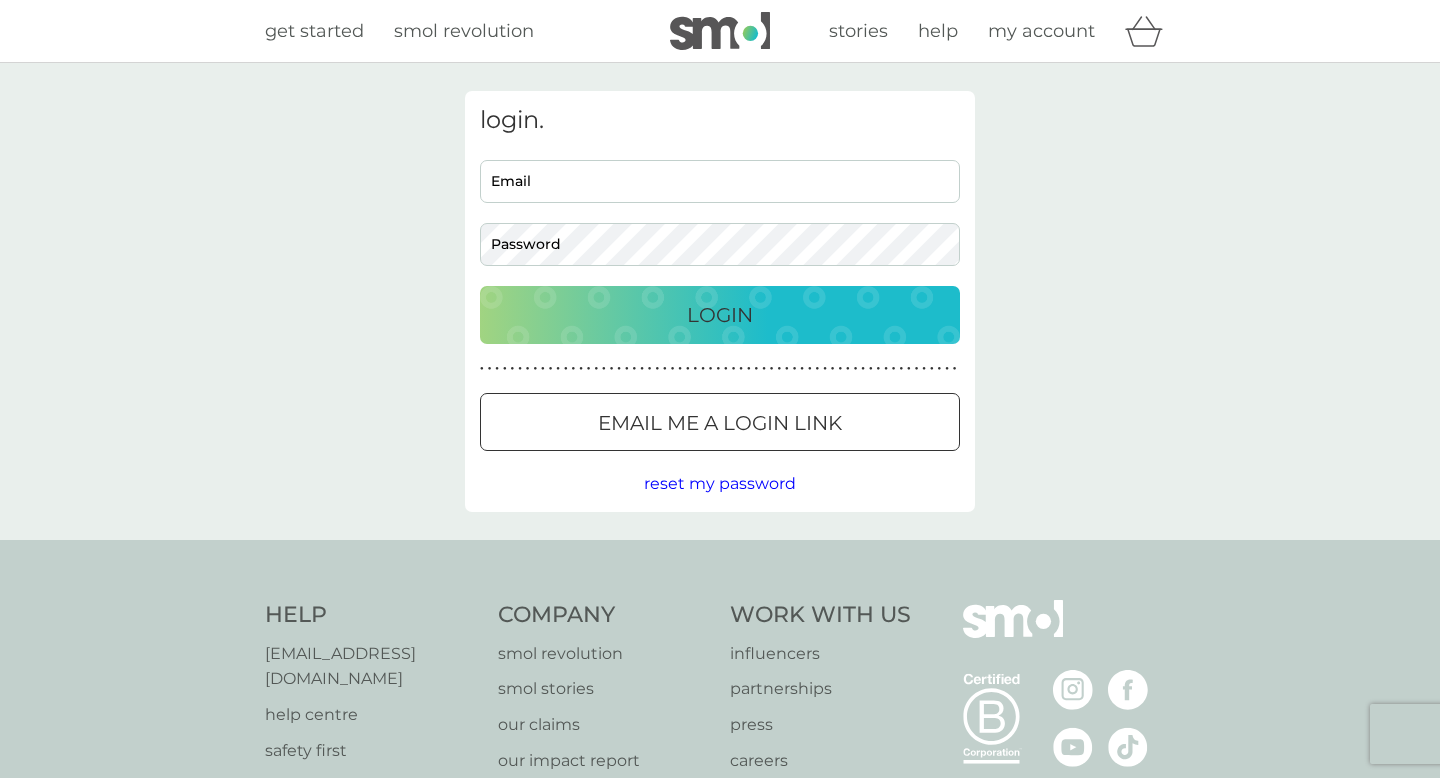 click on "Email" at bounding box center [720, 181] 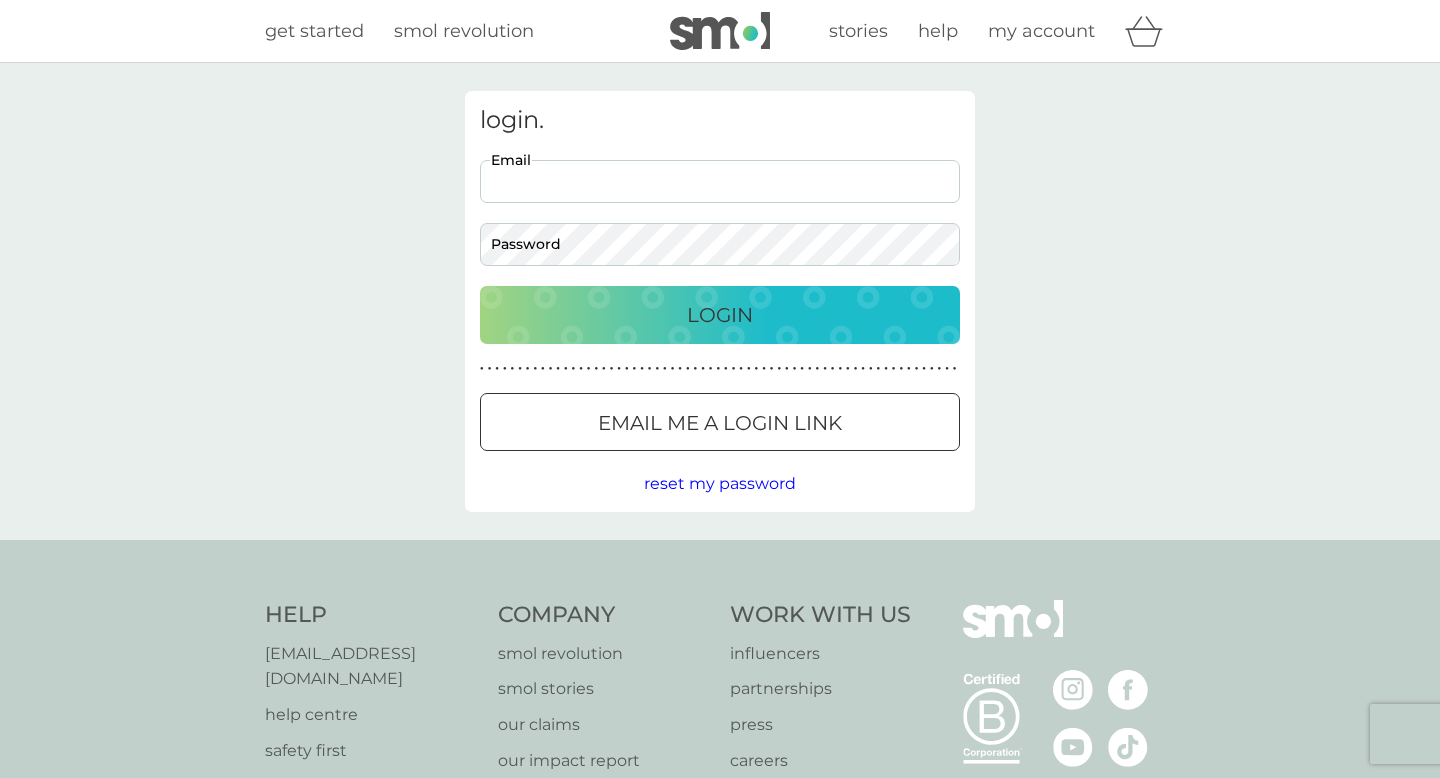 scroll, scrollTop: 0, scrollLeft: 0, axis: both 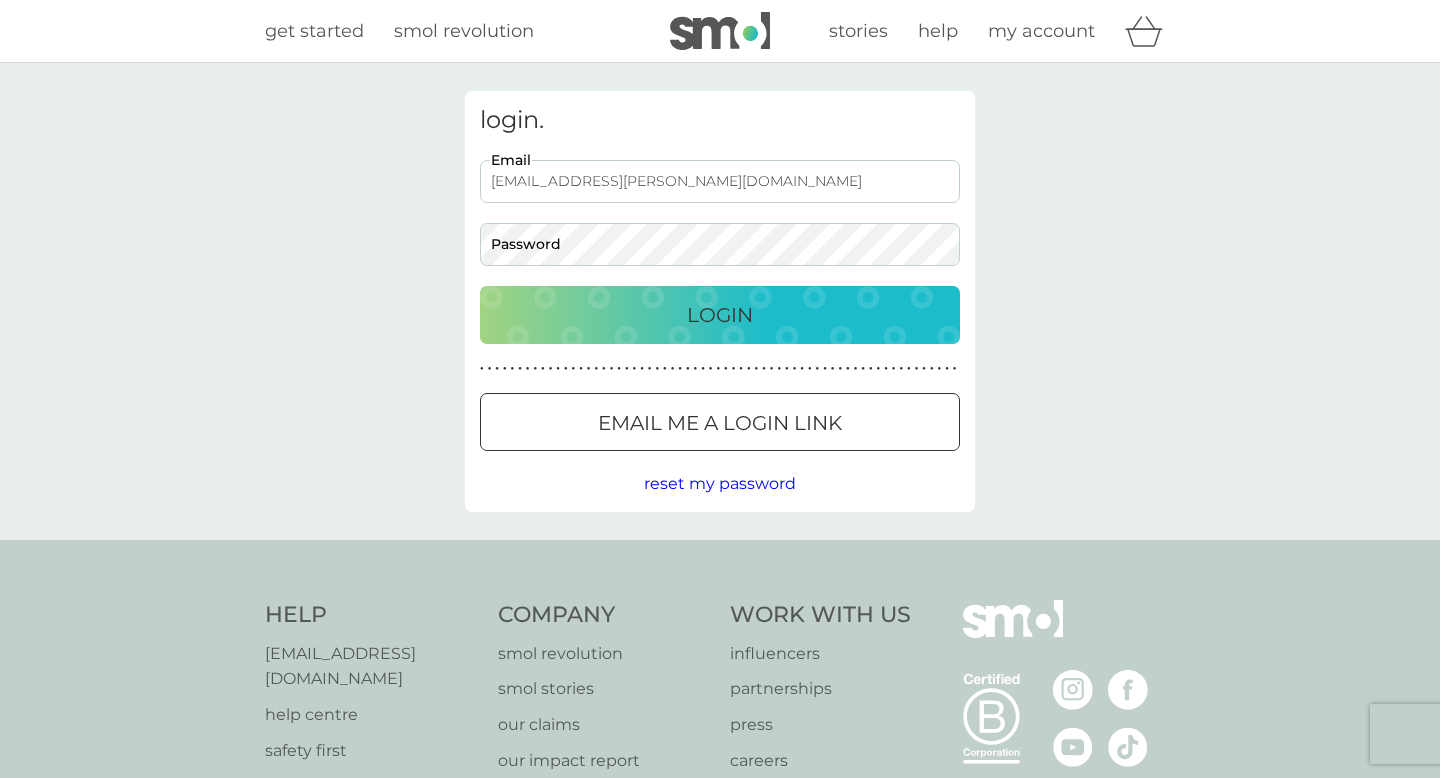 click on "Email me a login link" at bounding box center (720, 422) 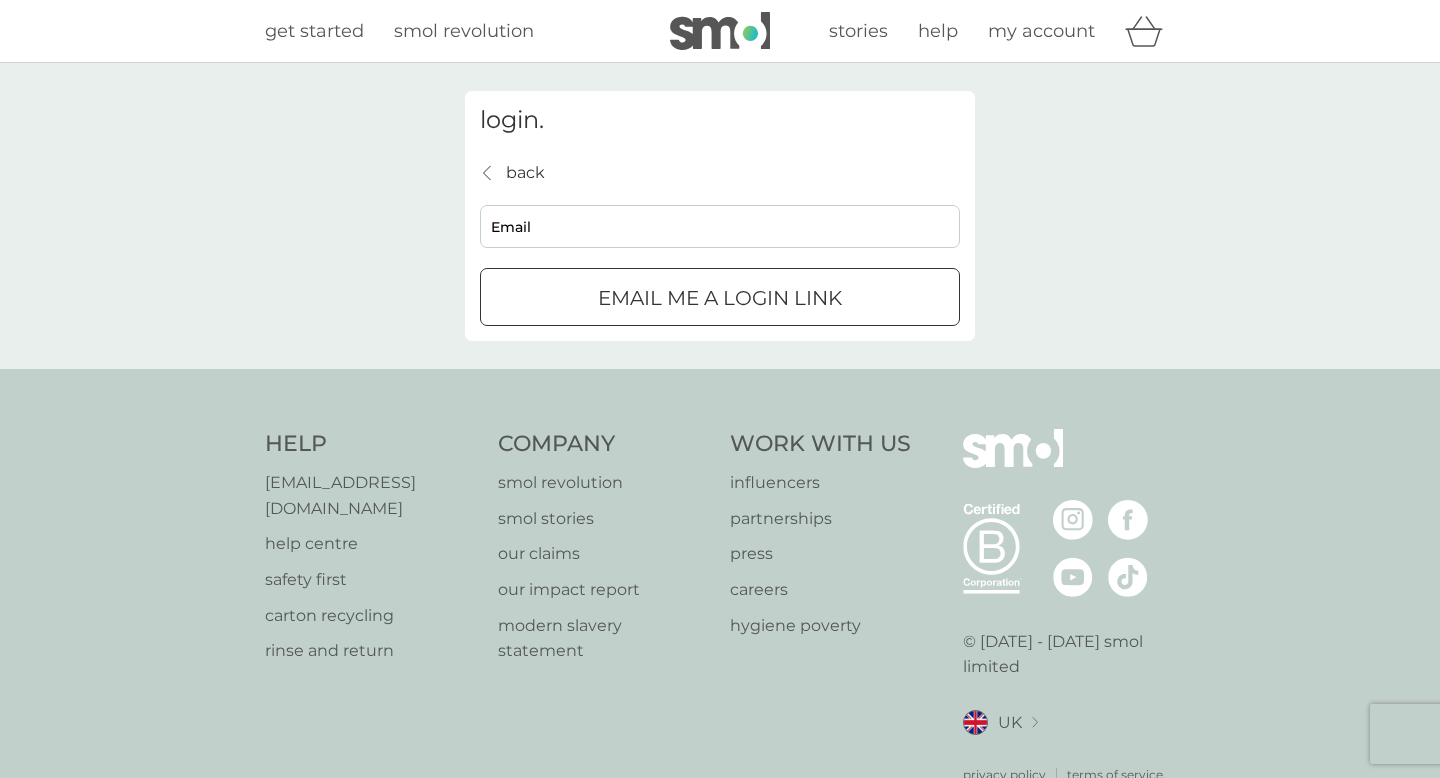 click on "Email" at bounding box center [720, 226] 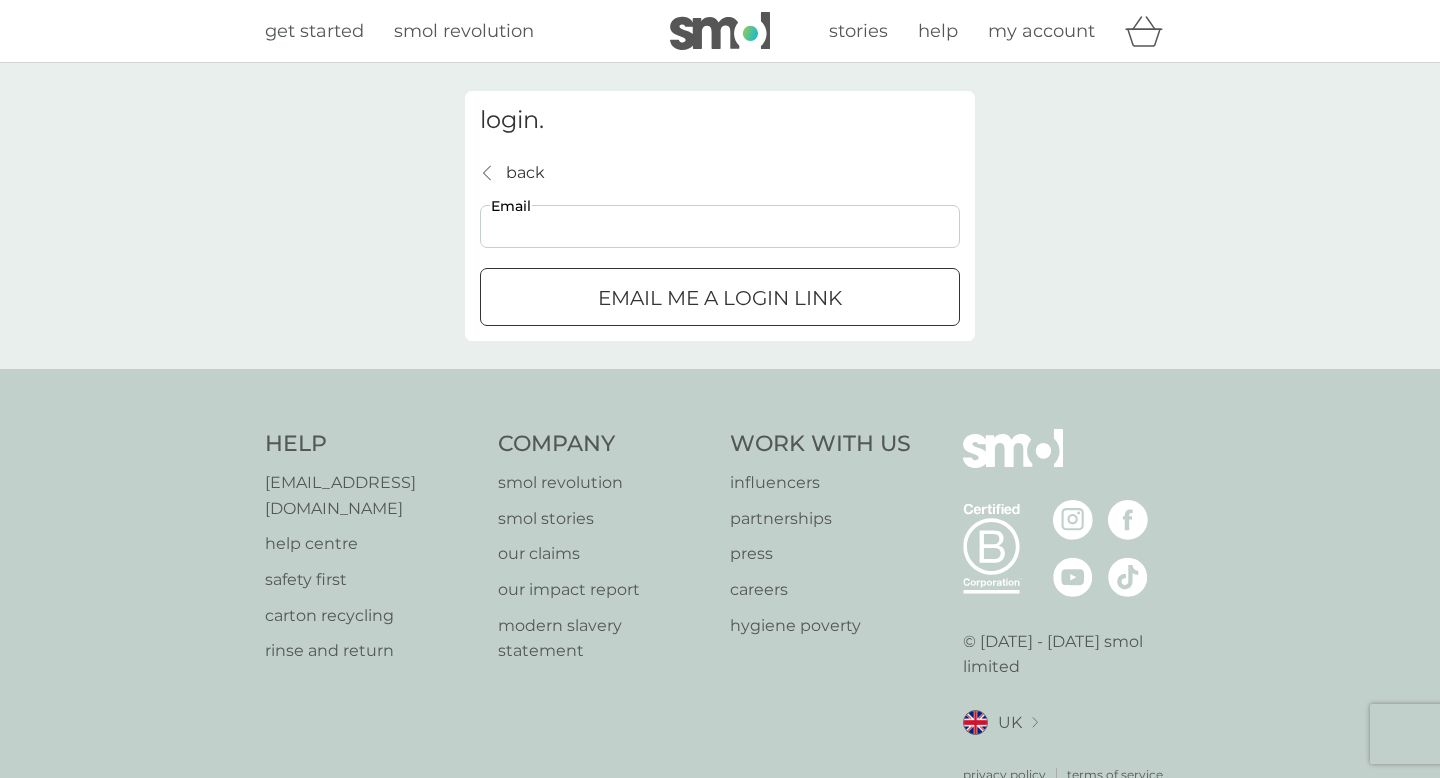type on "[EMAIL_ADDRESS][PERSON_NAME][DOMAIN_NAME]" 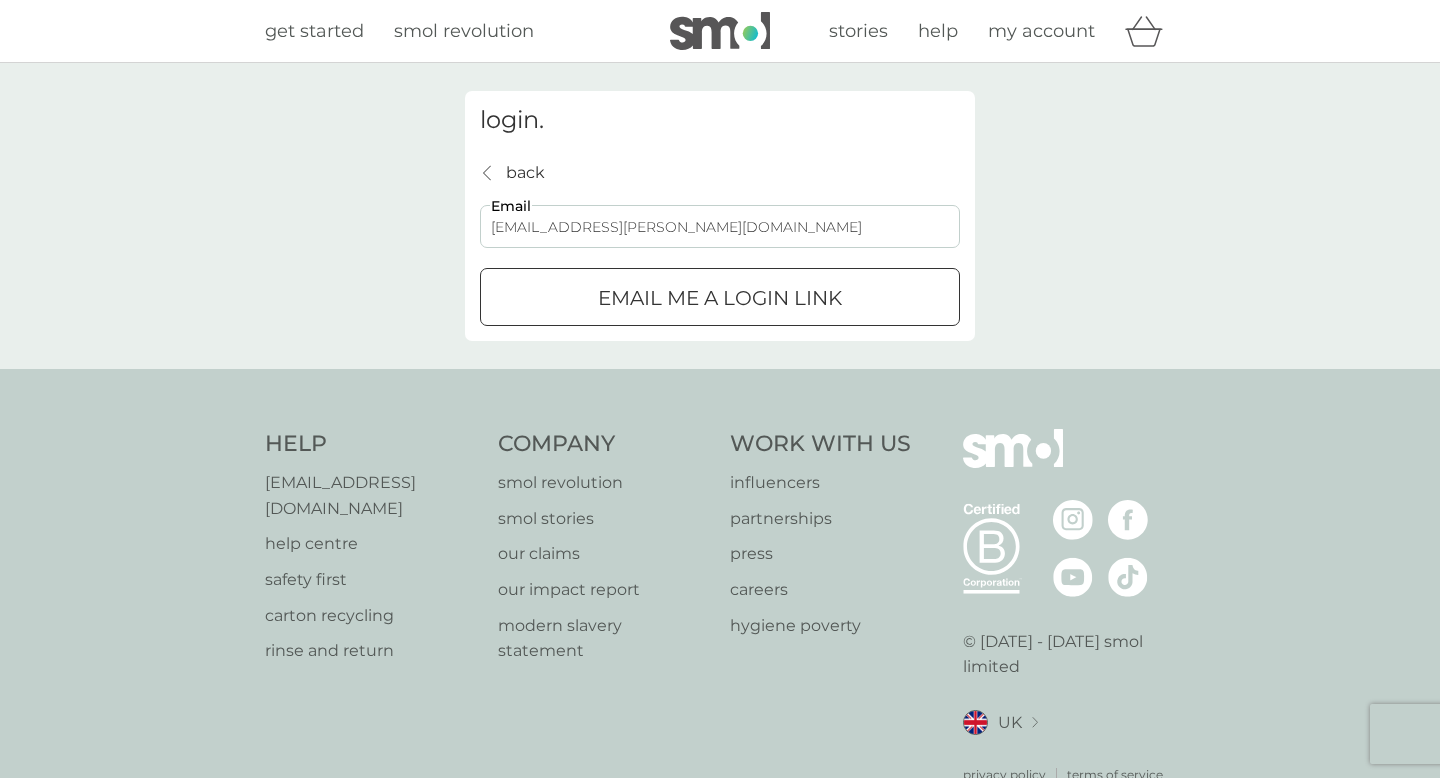 click on "Email me a login link" at bounding box center (720, 297) 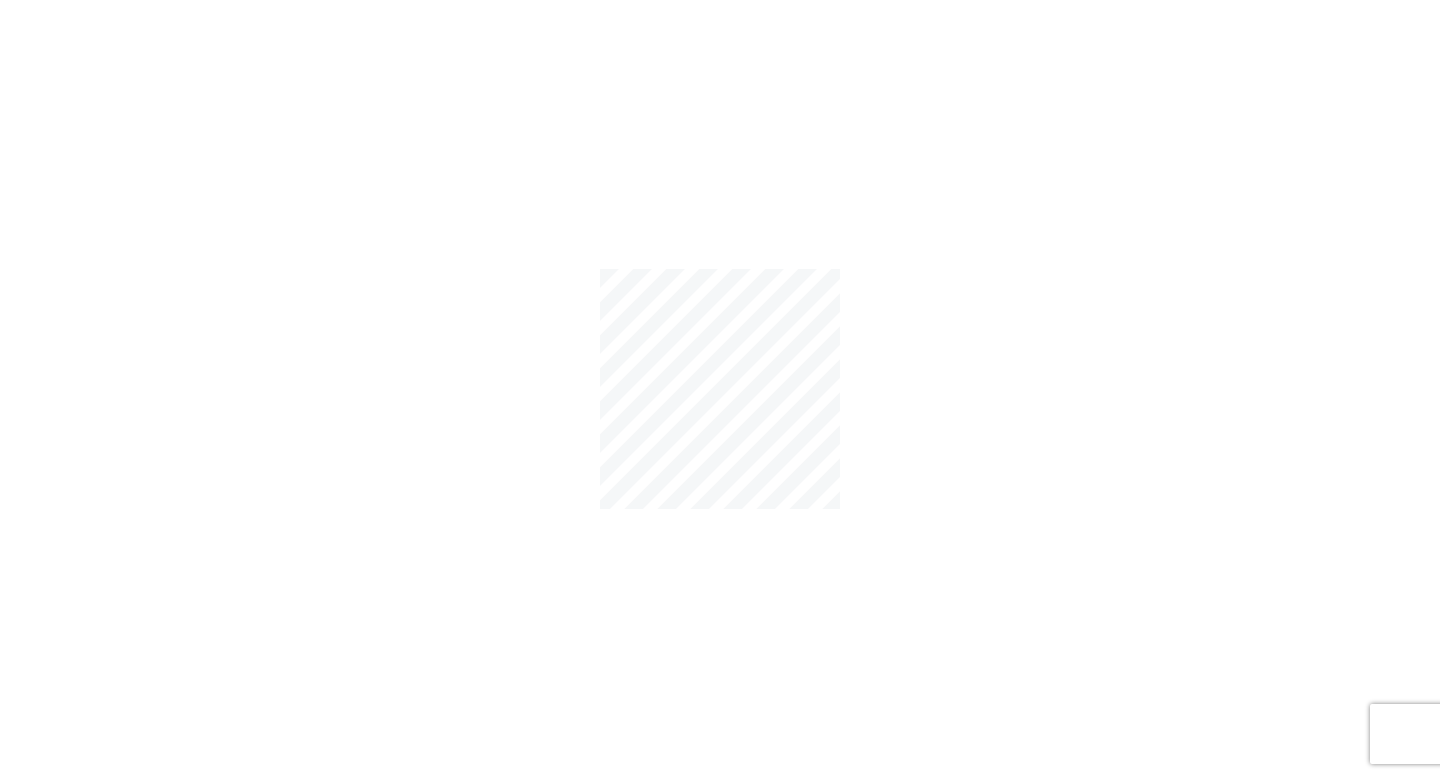 scroll, scrollTop: 0, scrollLeft: 0, axis: both 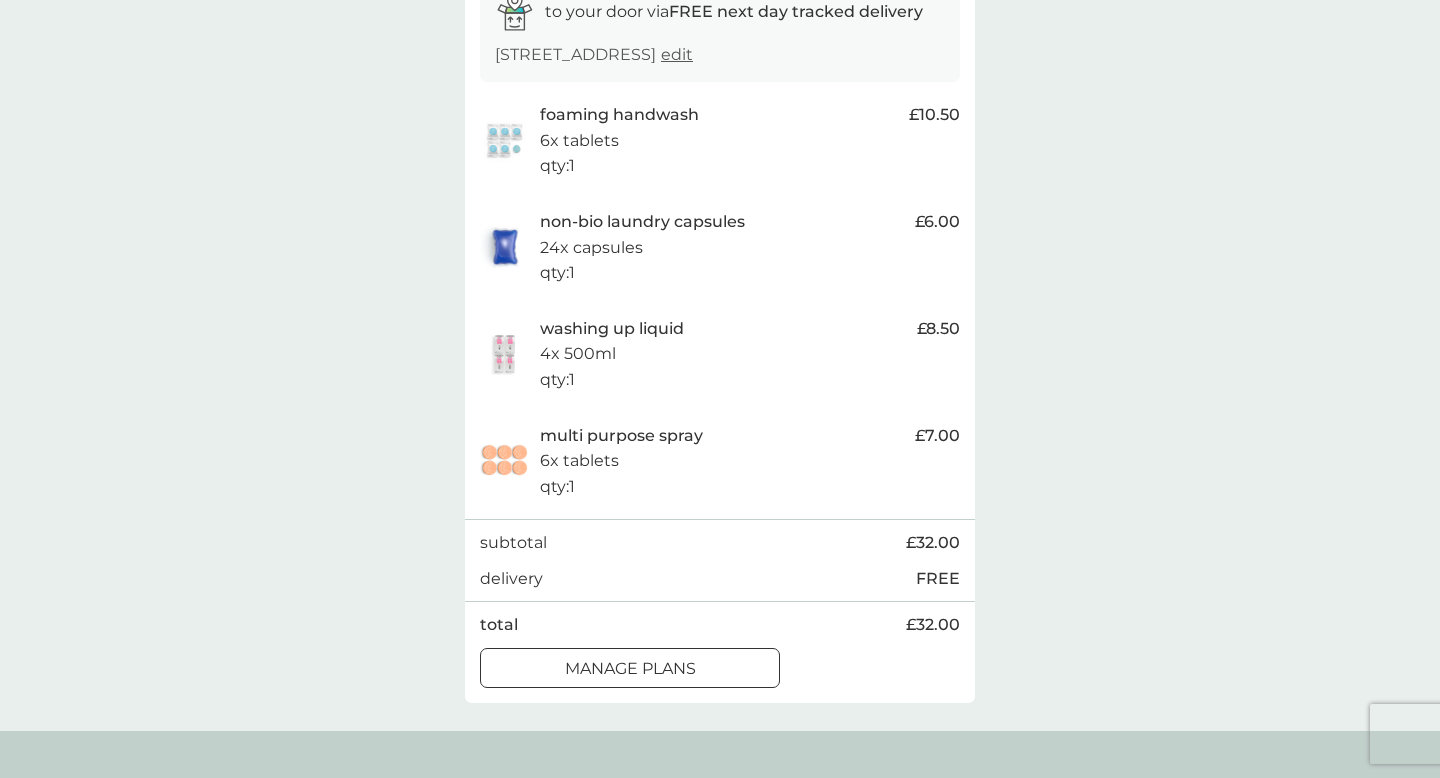 click on "manage plans" at bounding box center [630, 669] 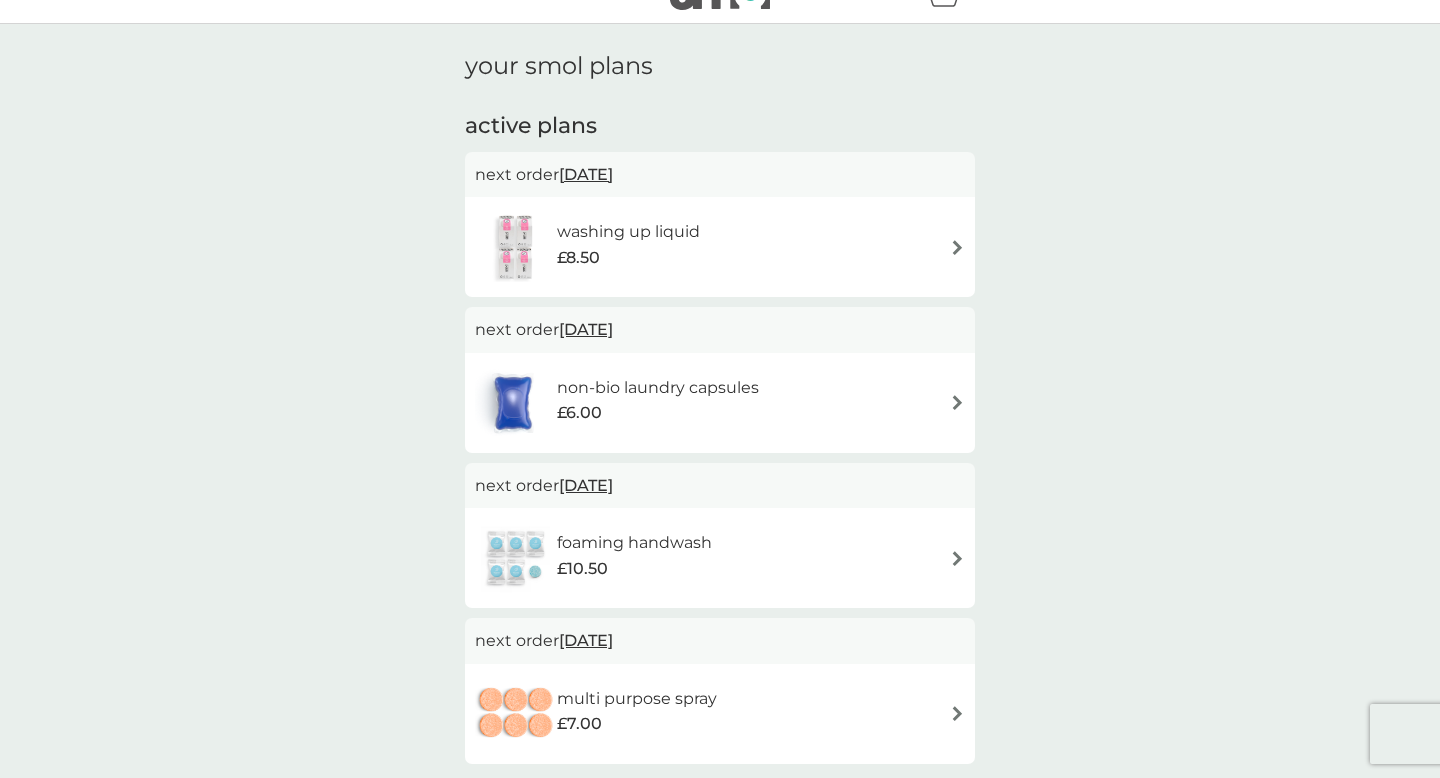 scroll, scrollTop: 44, scrollLeft: 0, axis: vertical 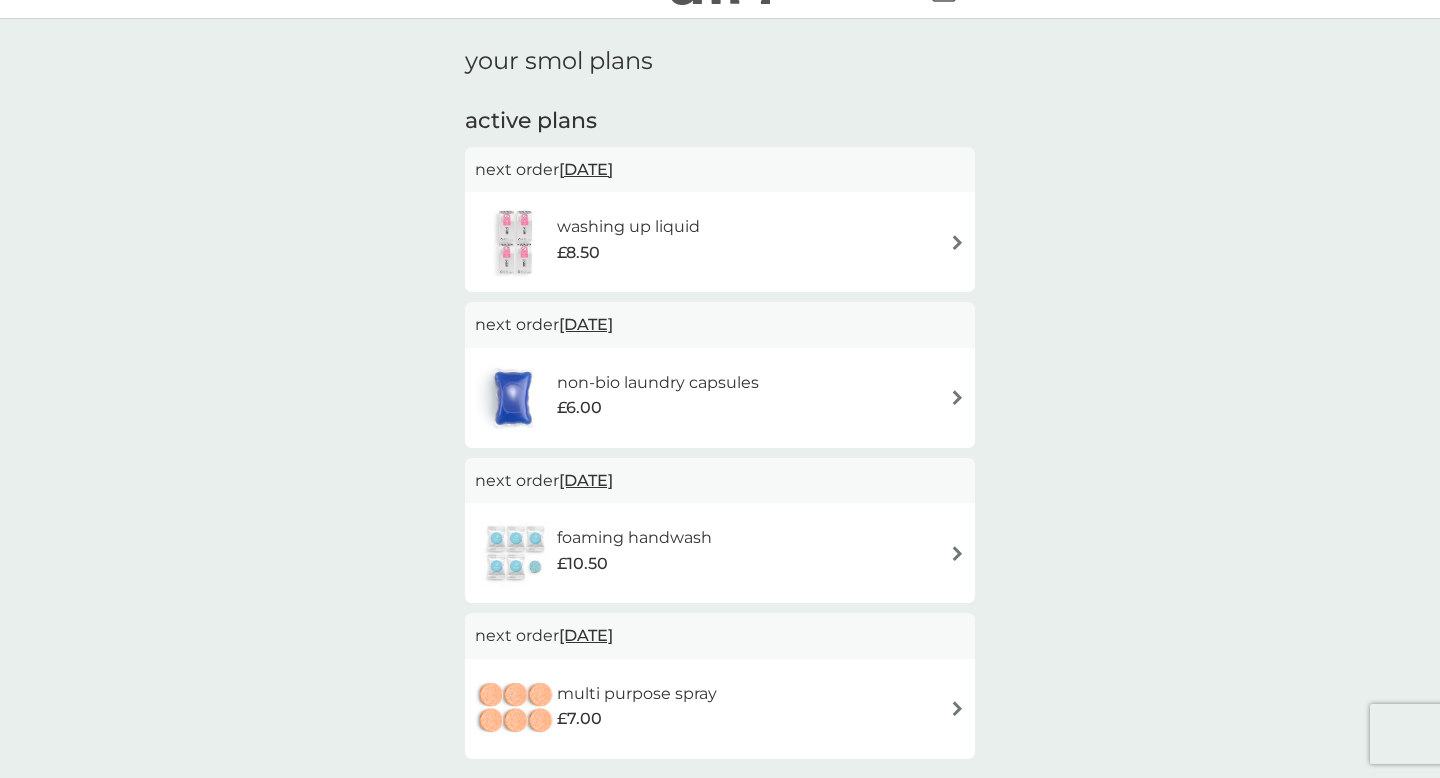 click on "washing up liquid £8.50" at bounding box center (638, 242) 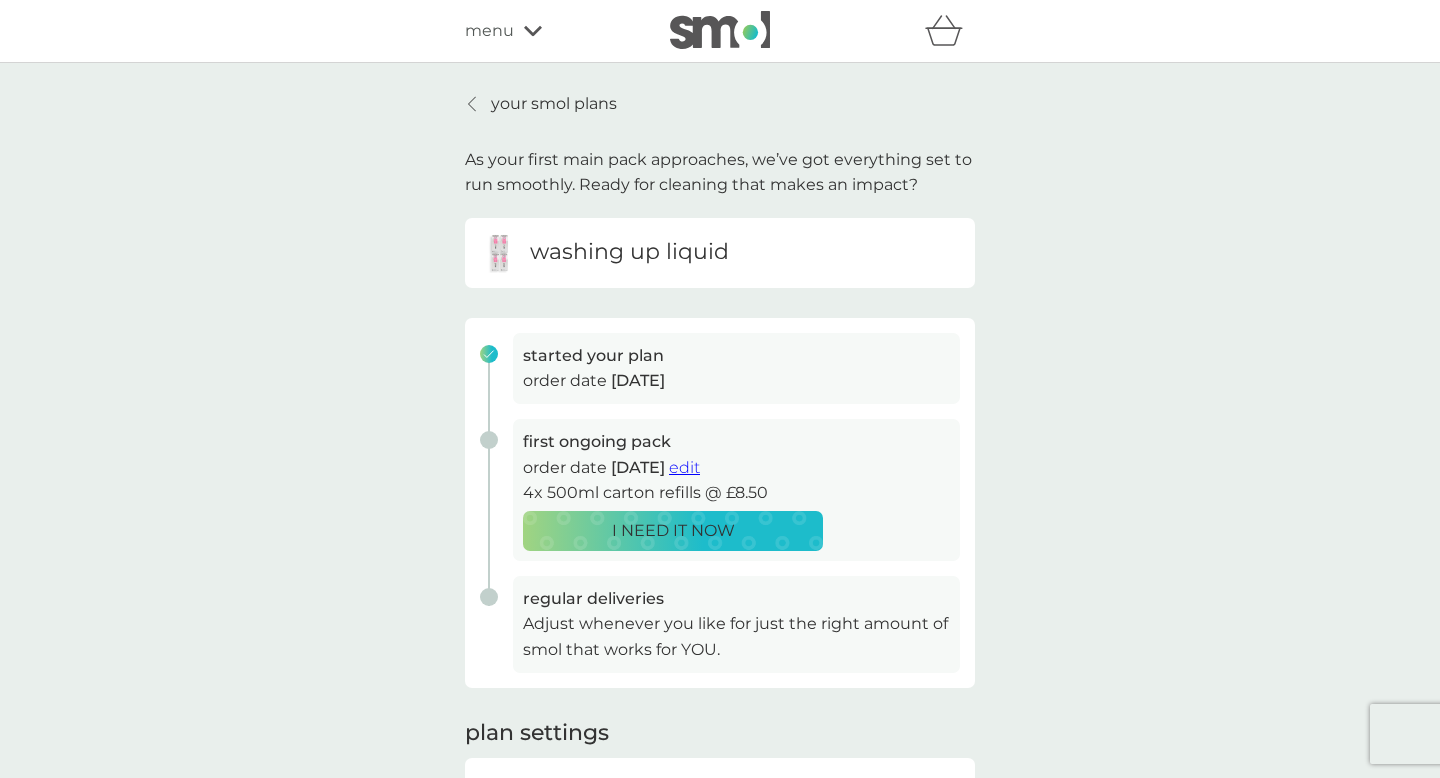 click on "edit" at bounding box center (684, 467) 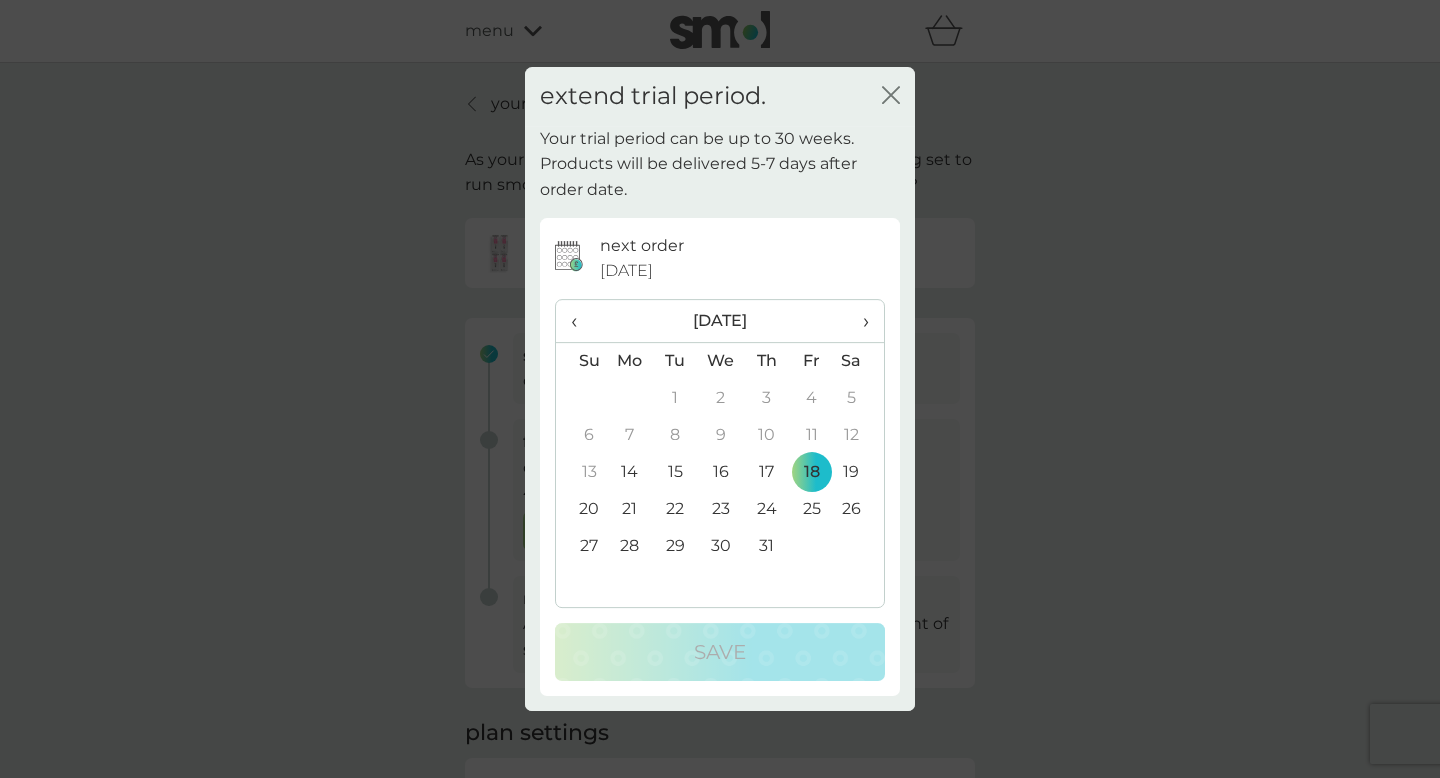click on "close" 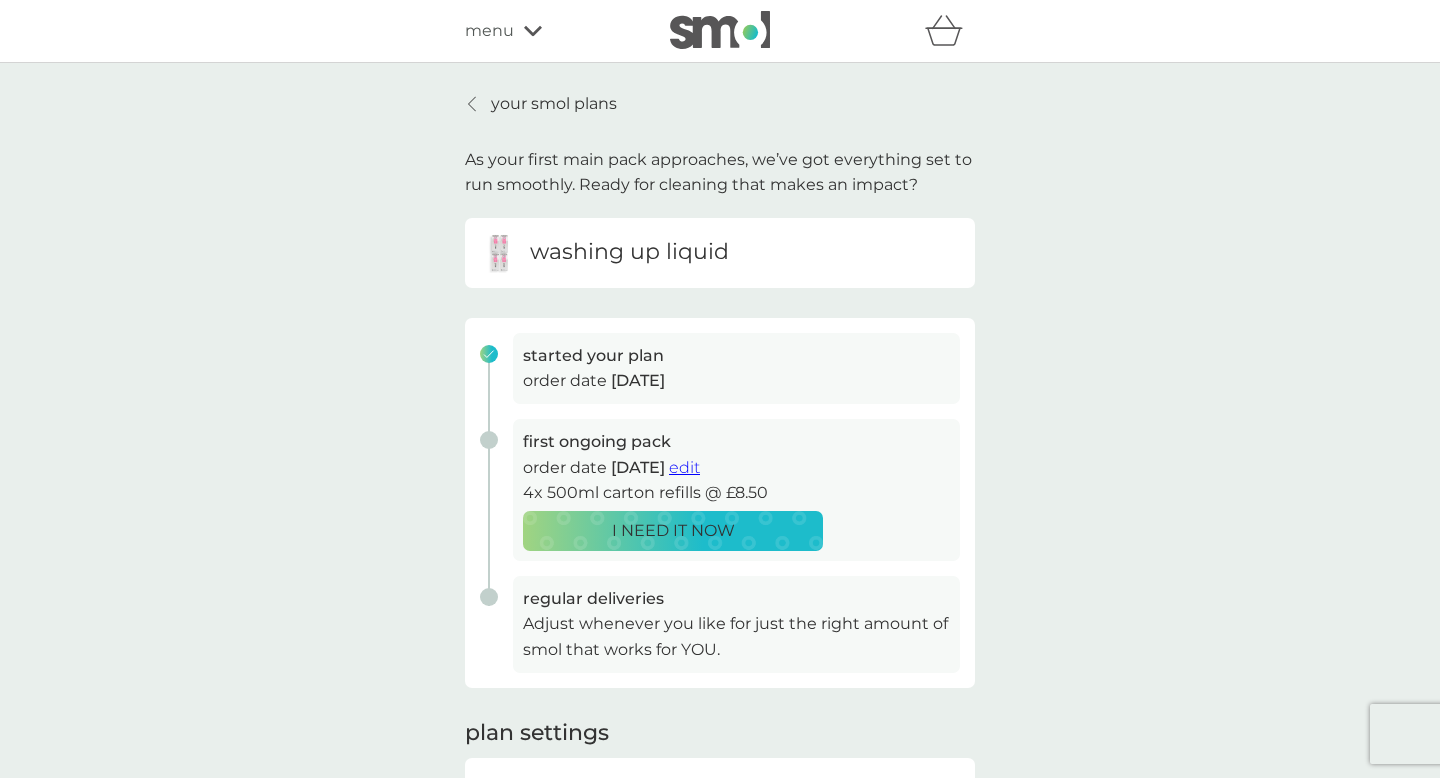 click on "edit" at bounding box center [684, 467] 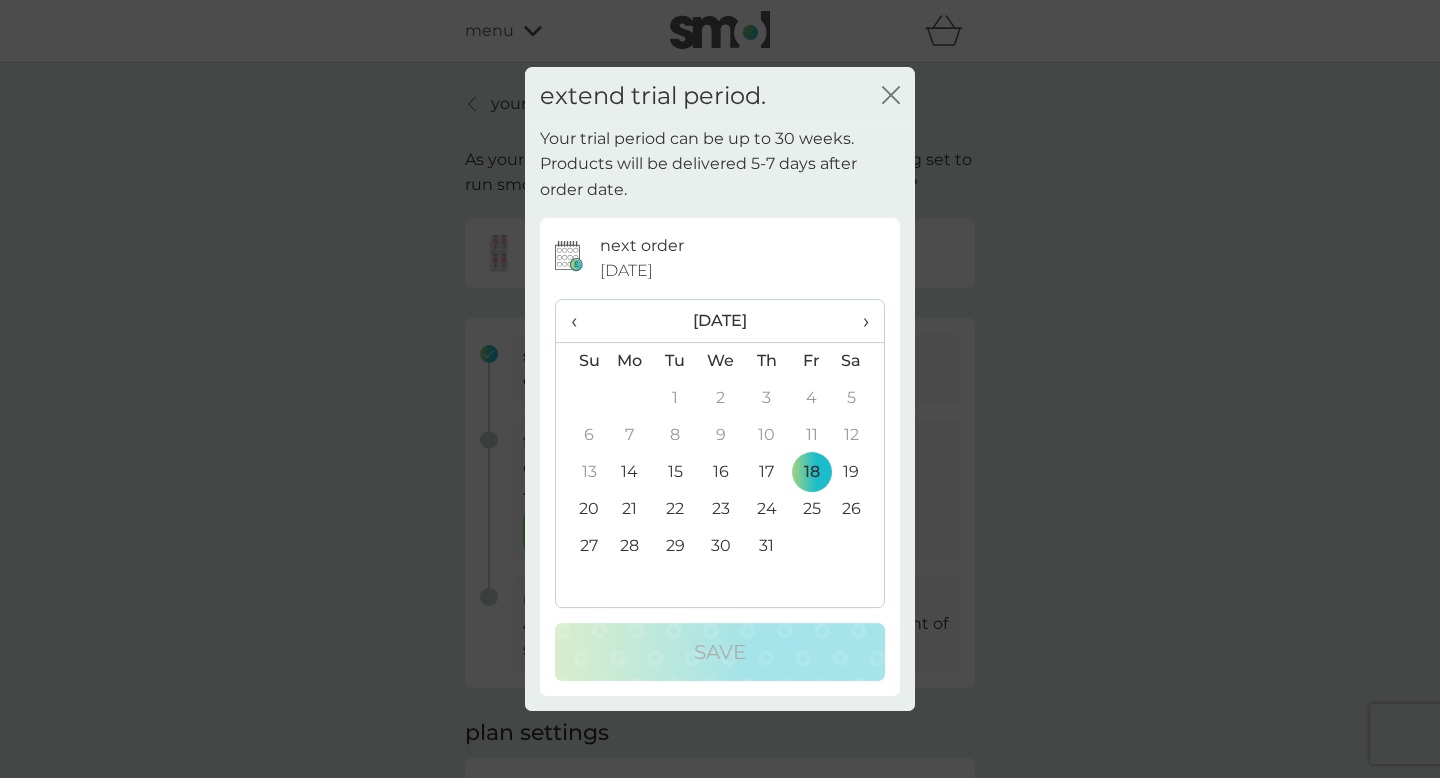 click on "›" at bounding box center [859, 321] 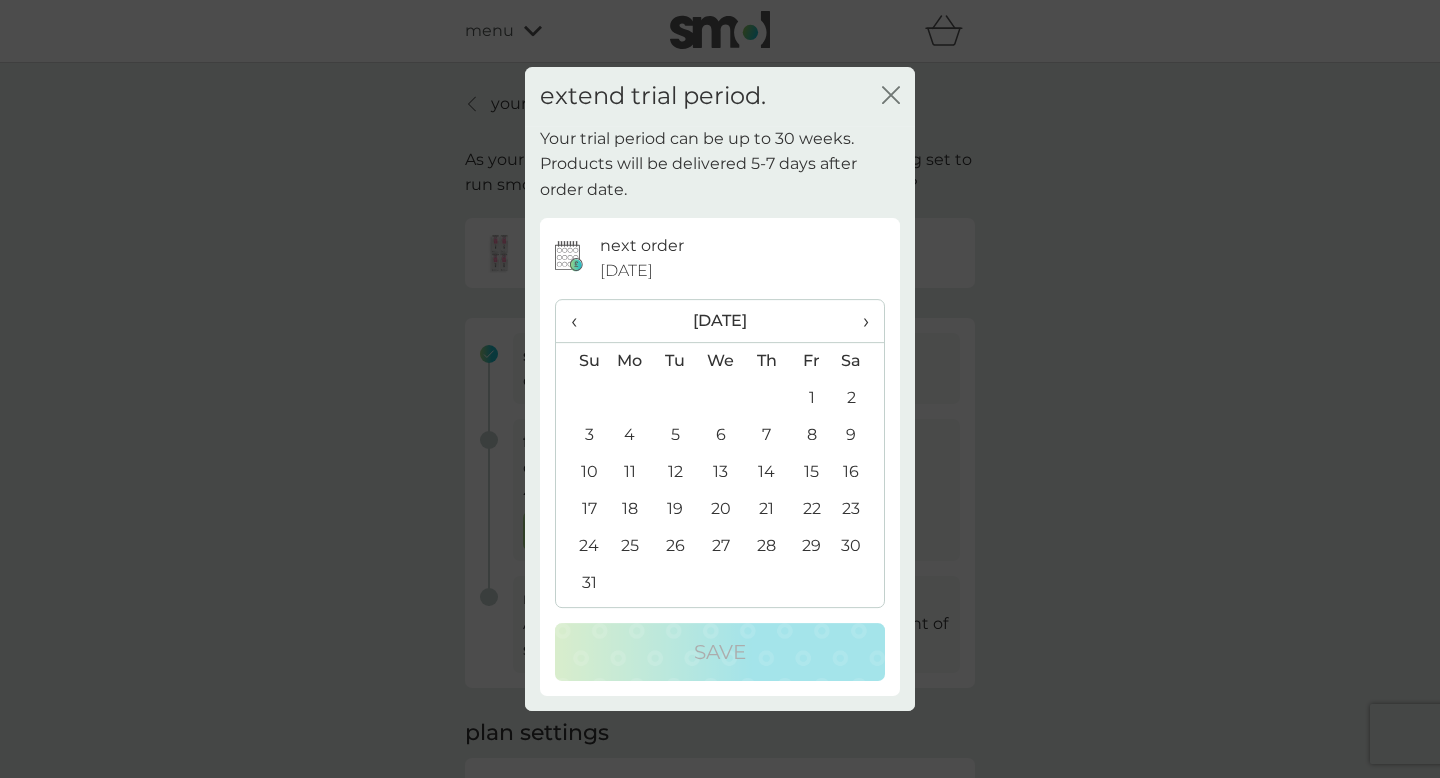 click on "18" at bounding box center (630, 509) 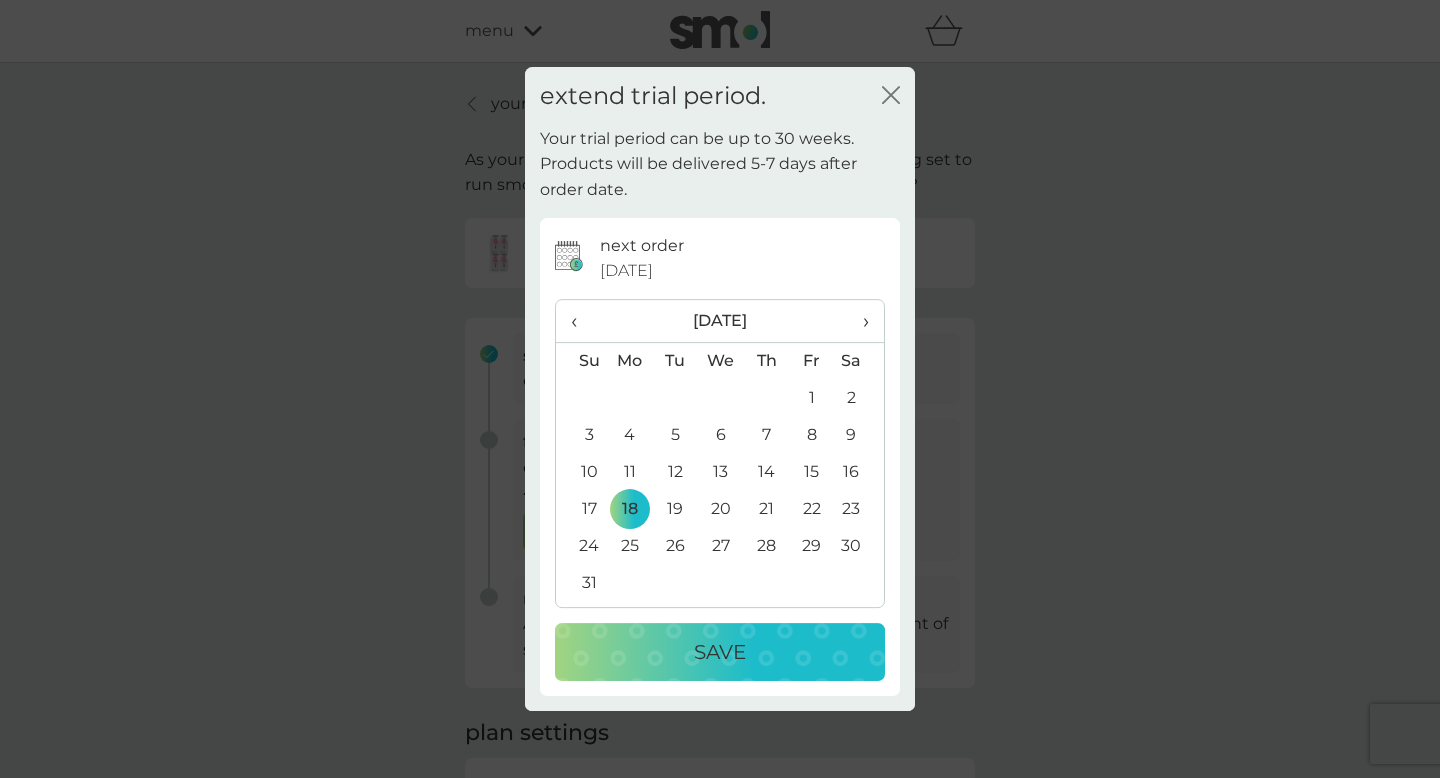 click on "‹" at bounding box center (581, 321) 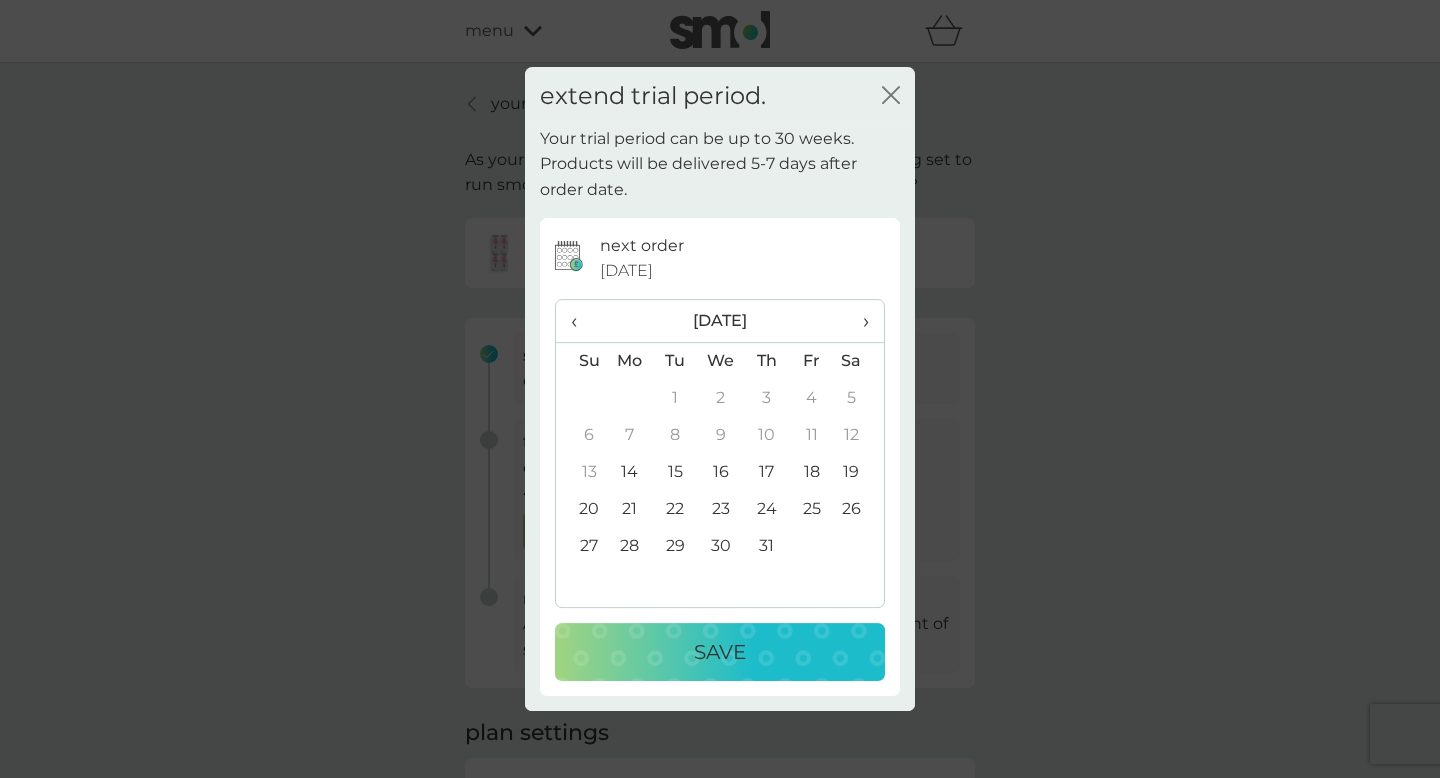 click on "›" at bounding box center (859, 321) 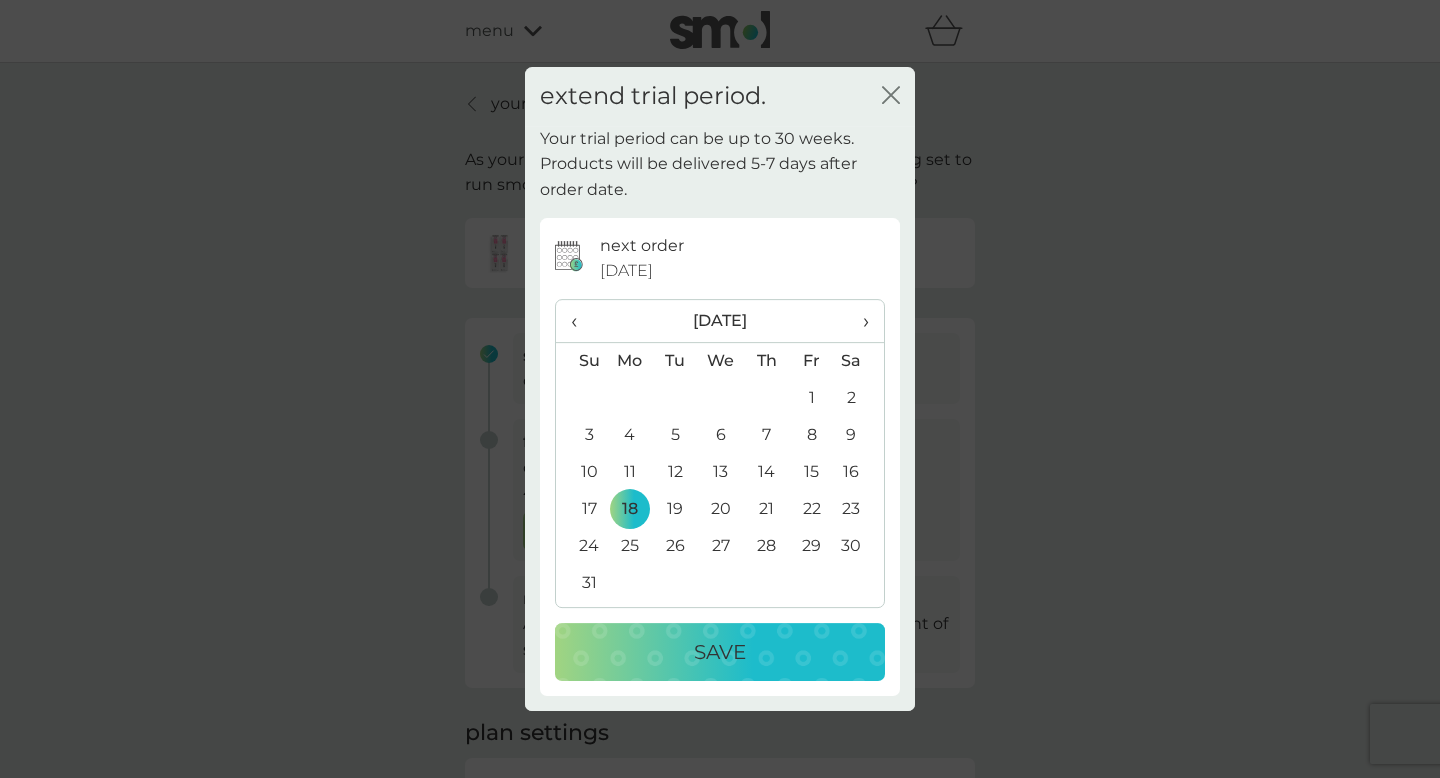 click on "13" at bounding box center [721, 472] 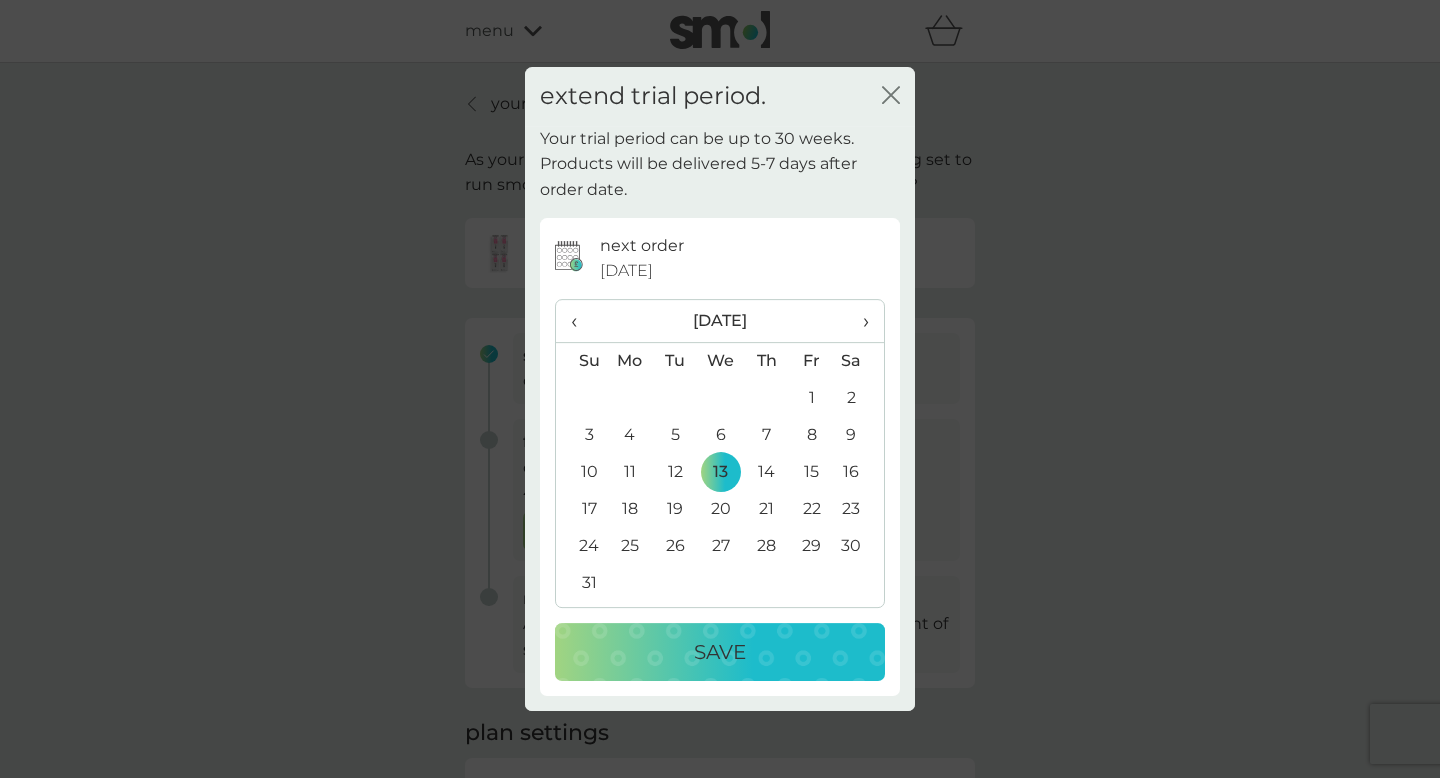 click on "next order 18 Jul 2025 ‹ August 2025 › Su Mo Tu We Th Fr Sa 27 28 29 30 31 1 2 3 4 5 6 7 8 9 10 11 12 13 14 15 16 17 18 19 20 21 22 23 24 25 26 27 28 29 30 31 1 2 3 4 5 6 Save" at bounding box center [720, 457] 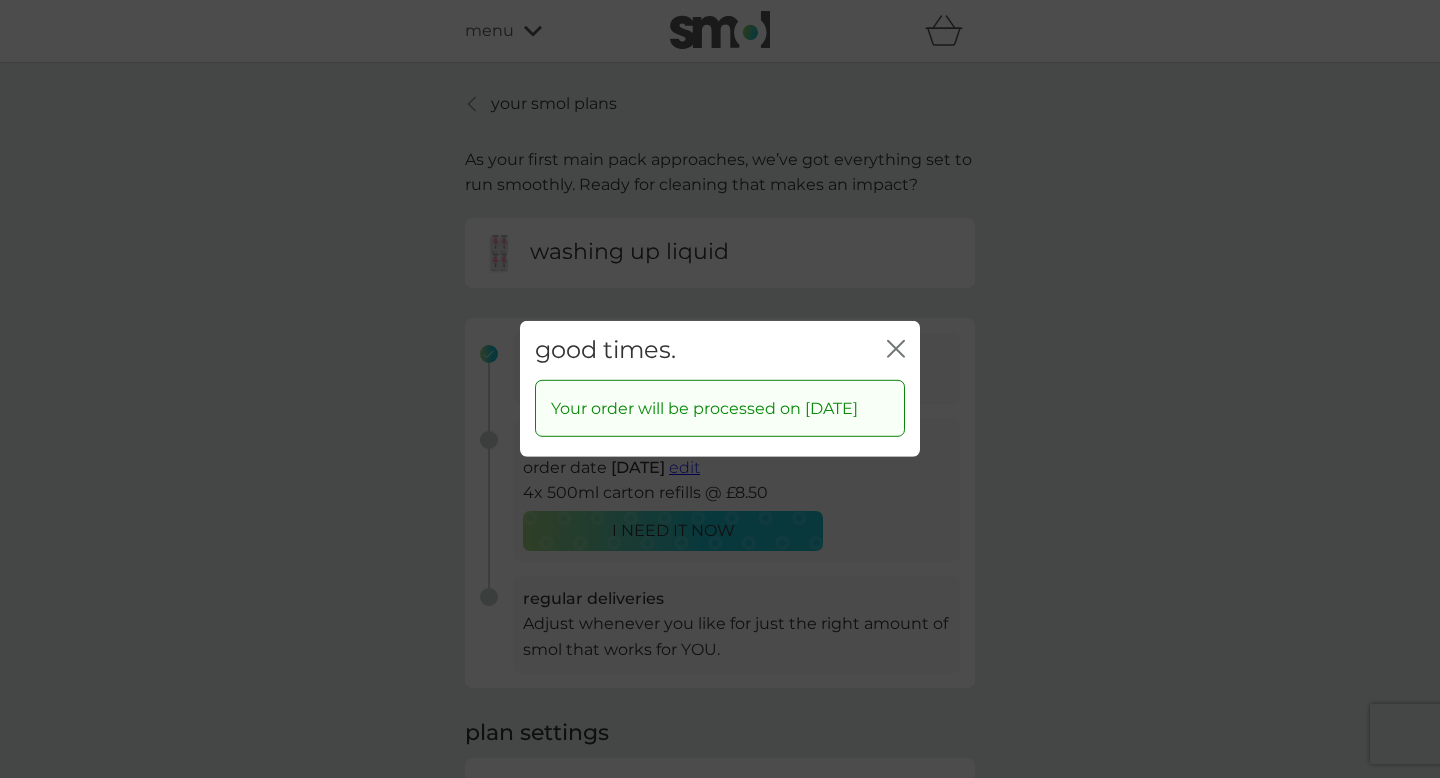 click on "close" at bounding box center [896, 350] 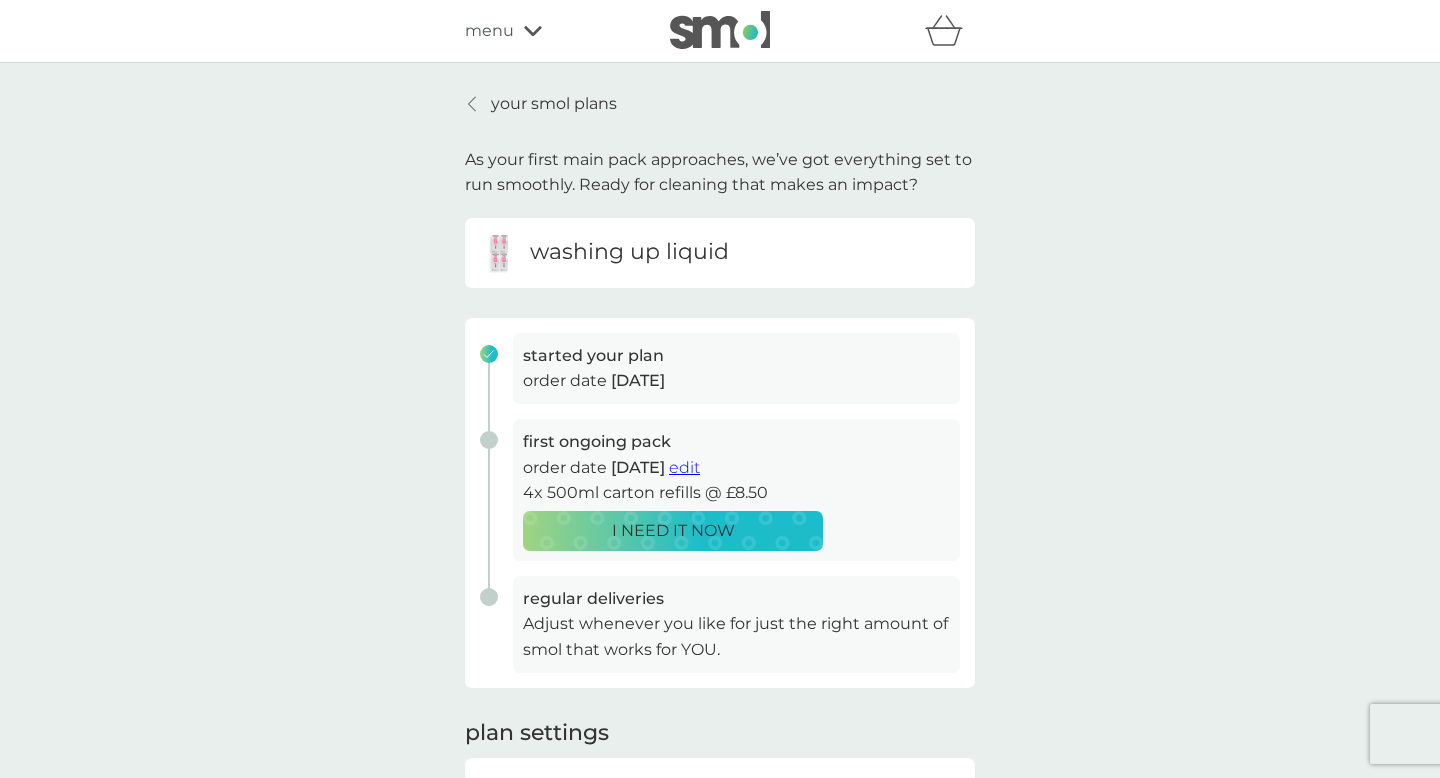 click 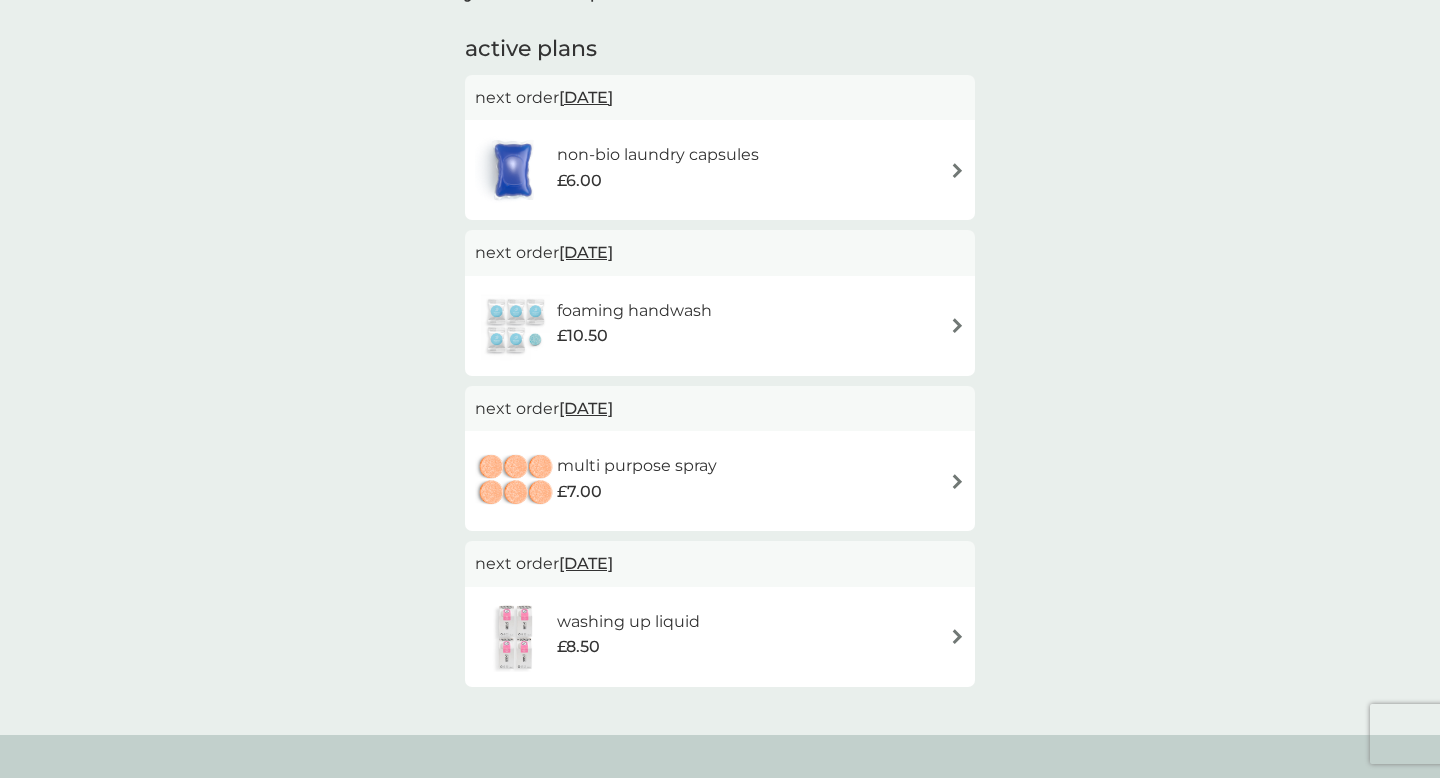 scroll, scrollTop: 121, scrollLeft: 0, axis: vertical 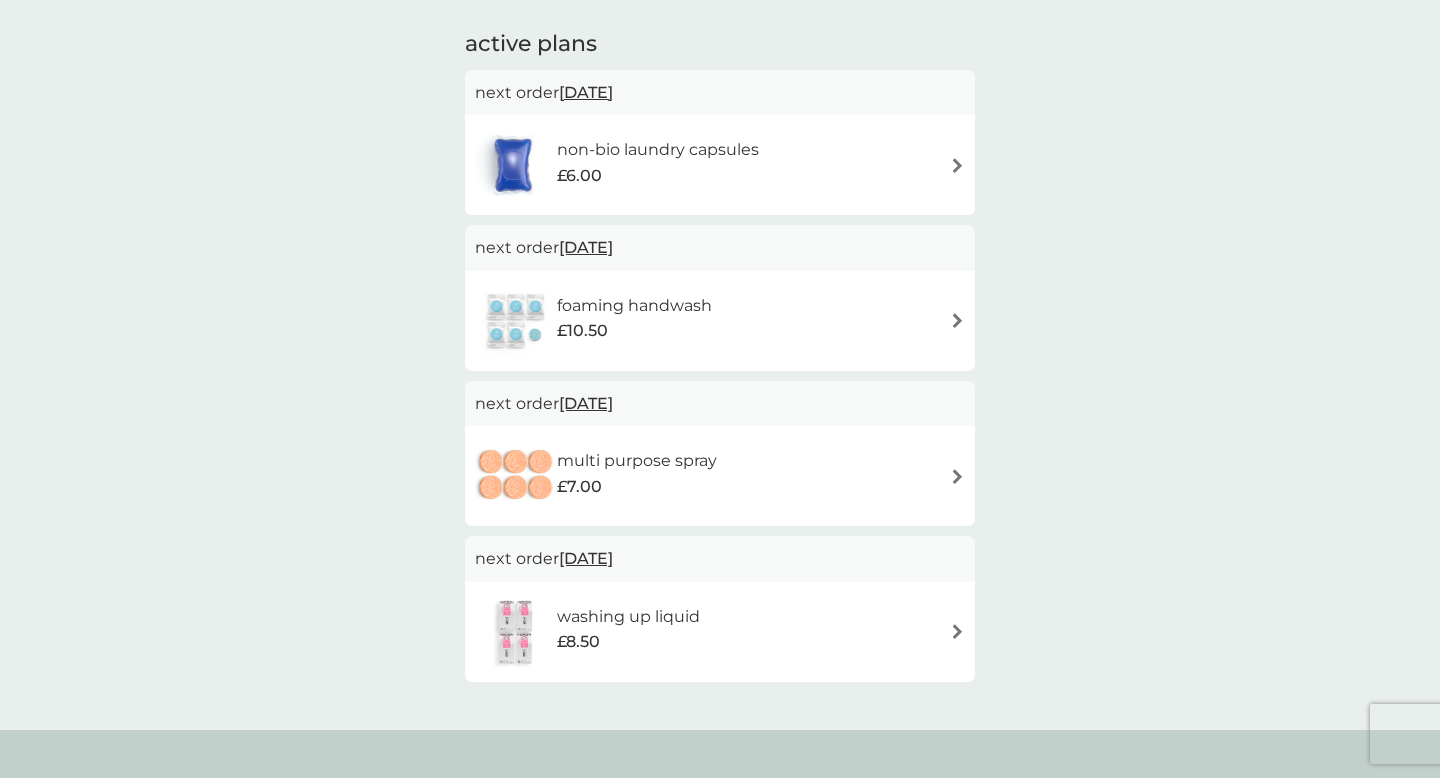 click on "non-bio laundry capsules £6.00" at bounding box center [720, 165] 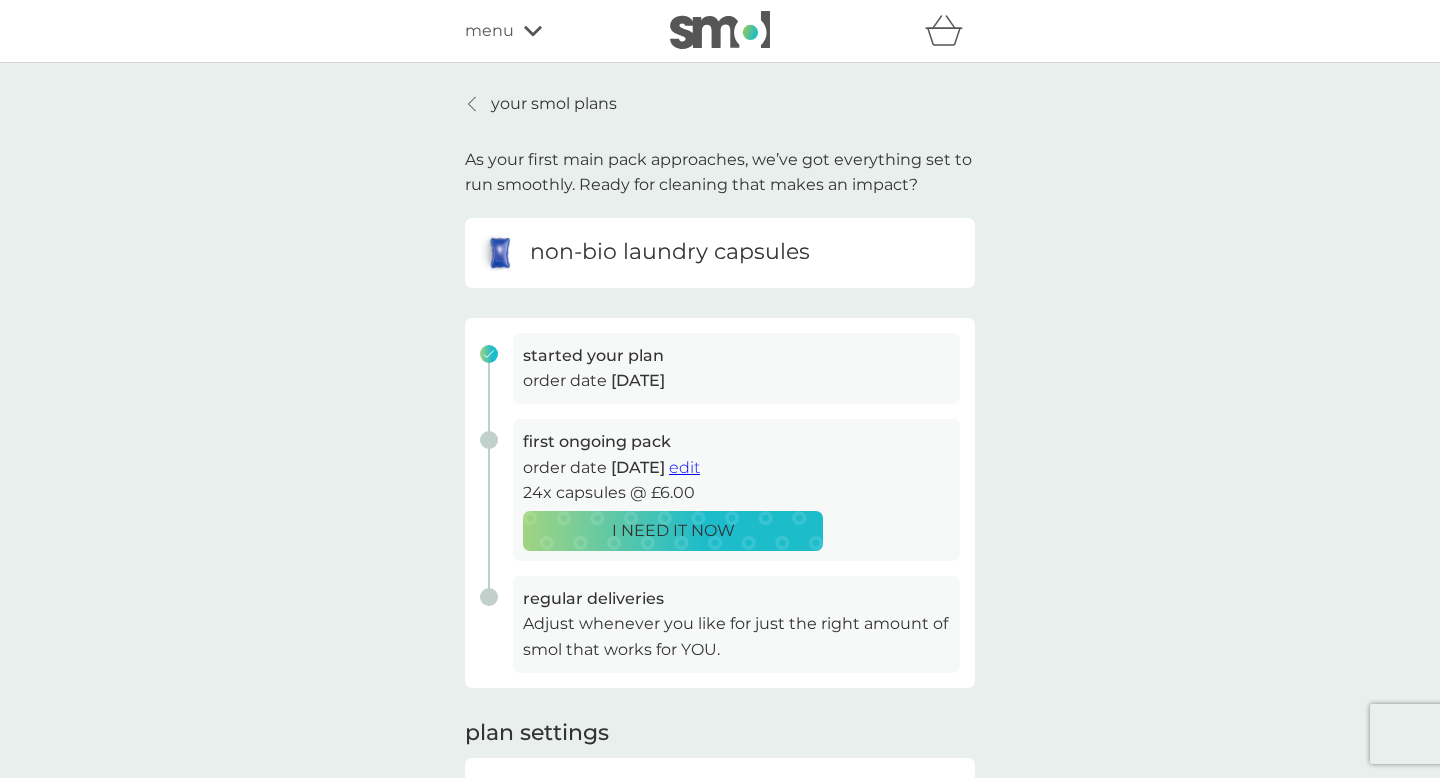 click on "edit" at bounding box center [684, 467] 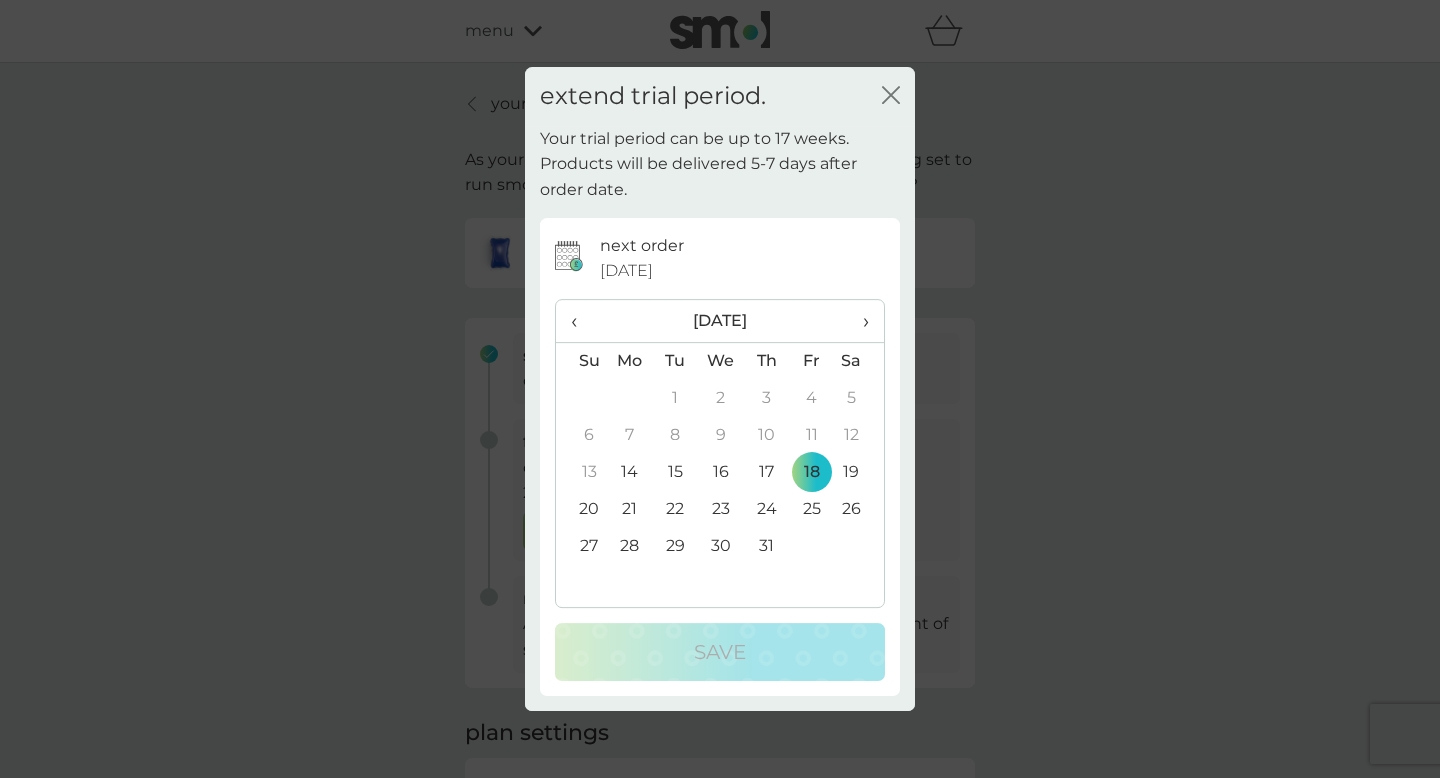 click on "›" at bounding box center (859, 321) 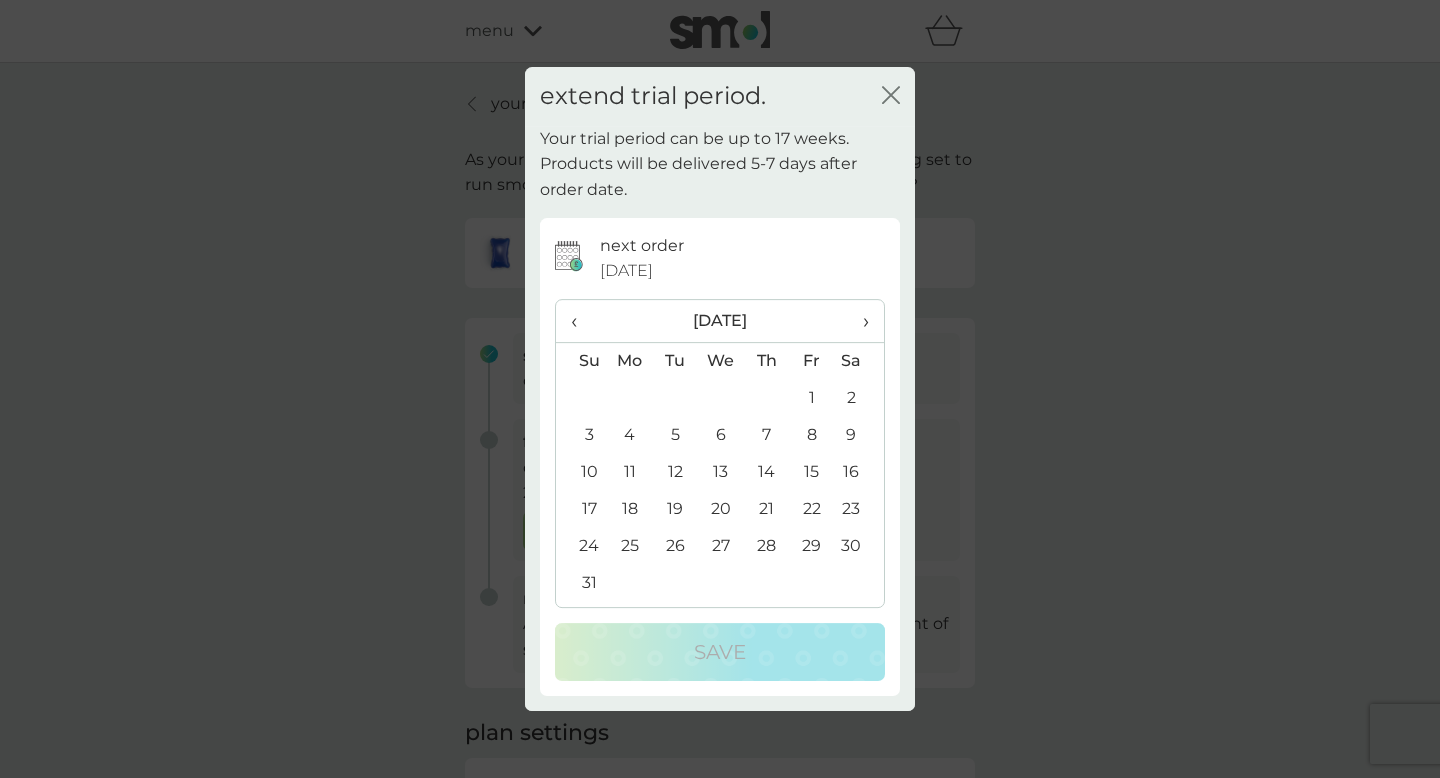click on "15" at bounding box center (811, 472) 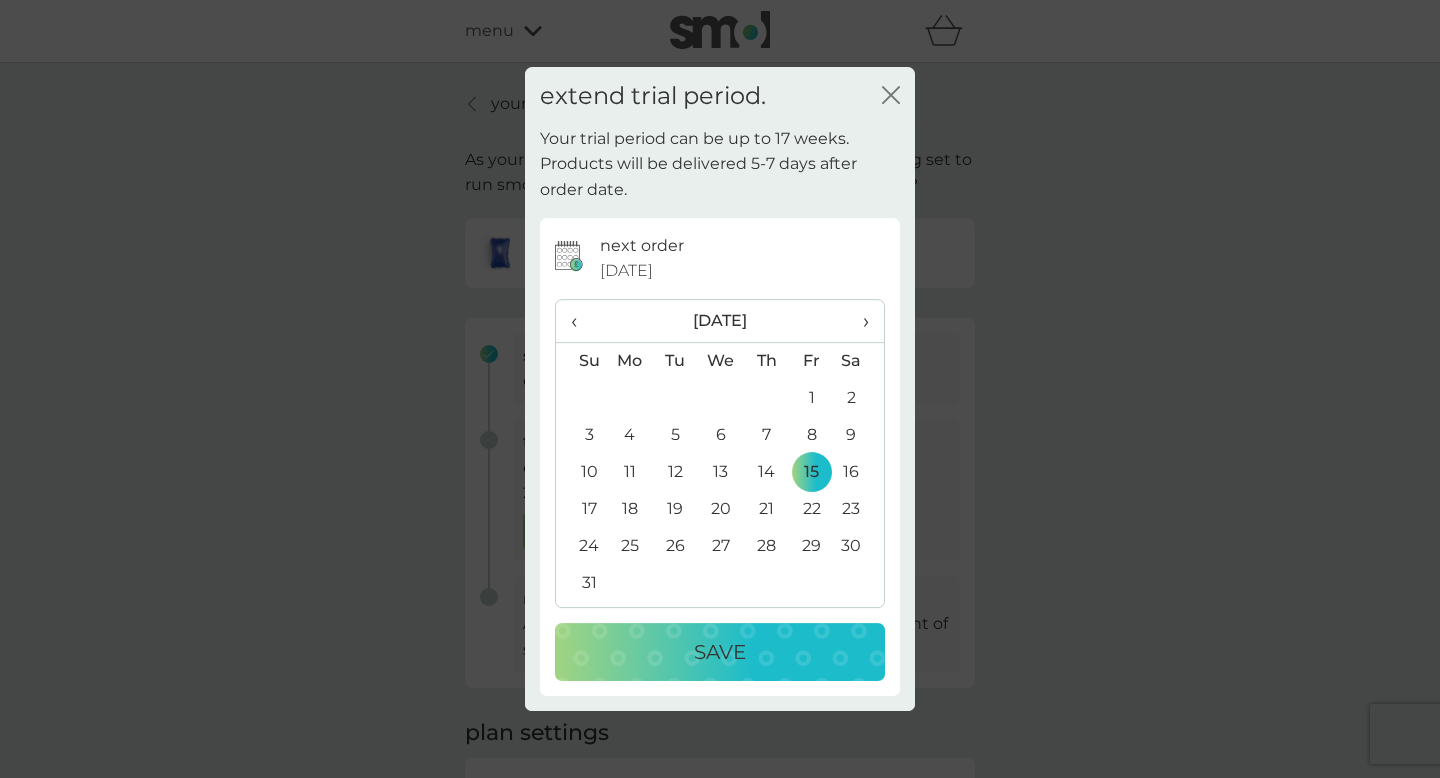 click on "Save" at bounding box center (720, 652) 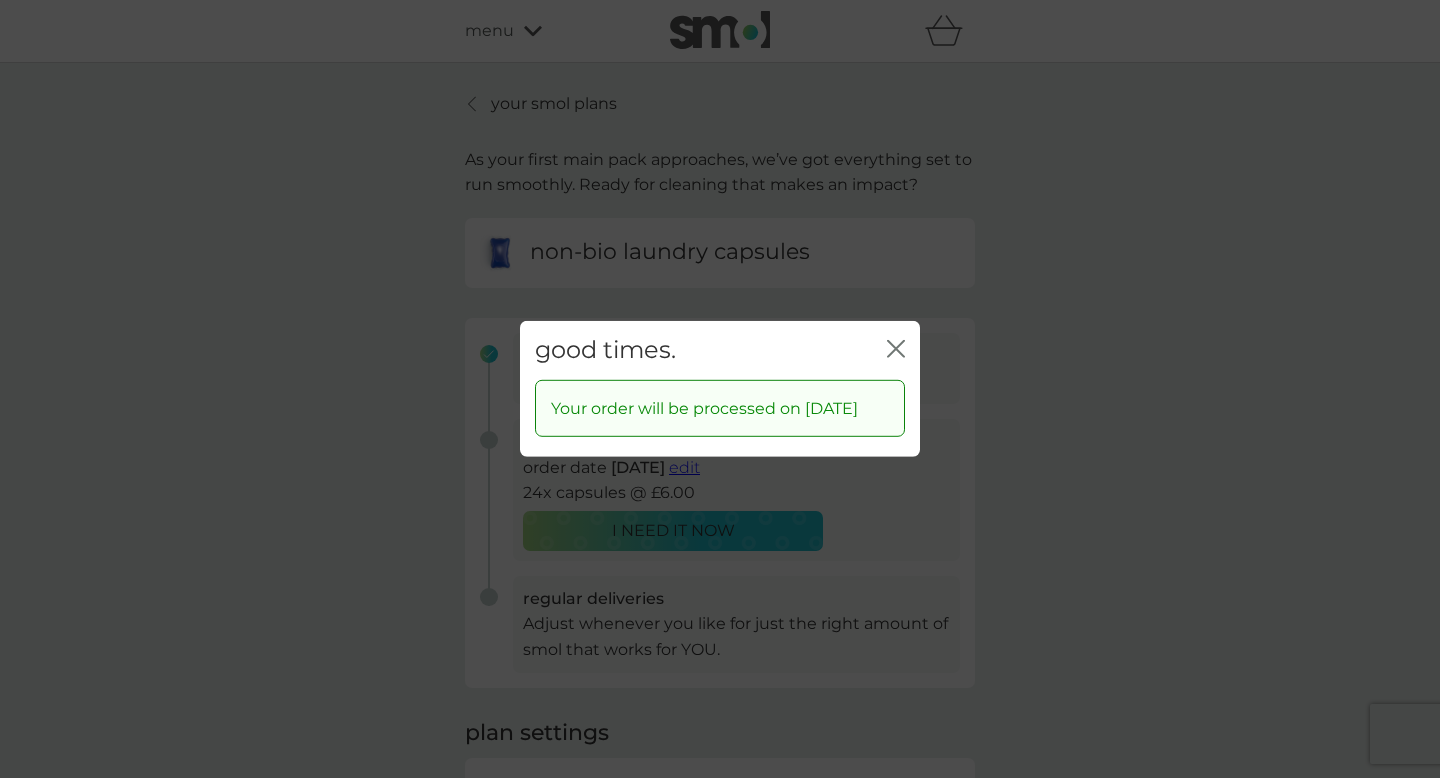 click on "good times. close" at bounding box center [720, 350] 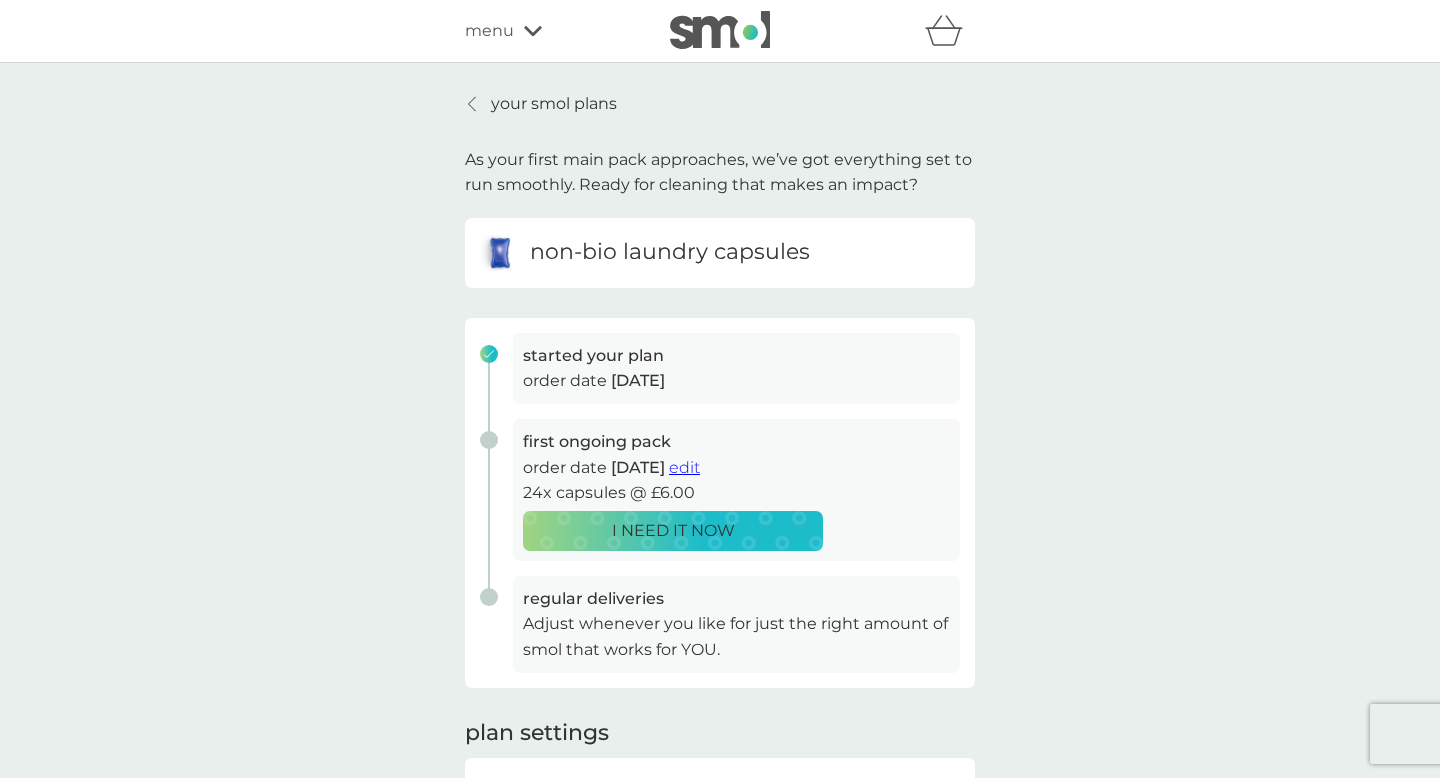 click on "your smol plans" at bounding box center [554, 104] 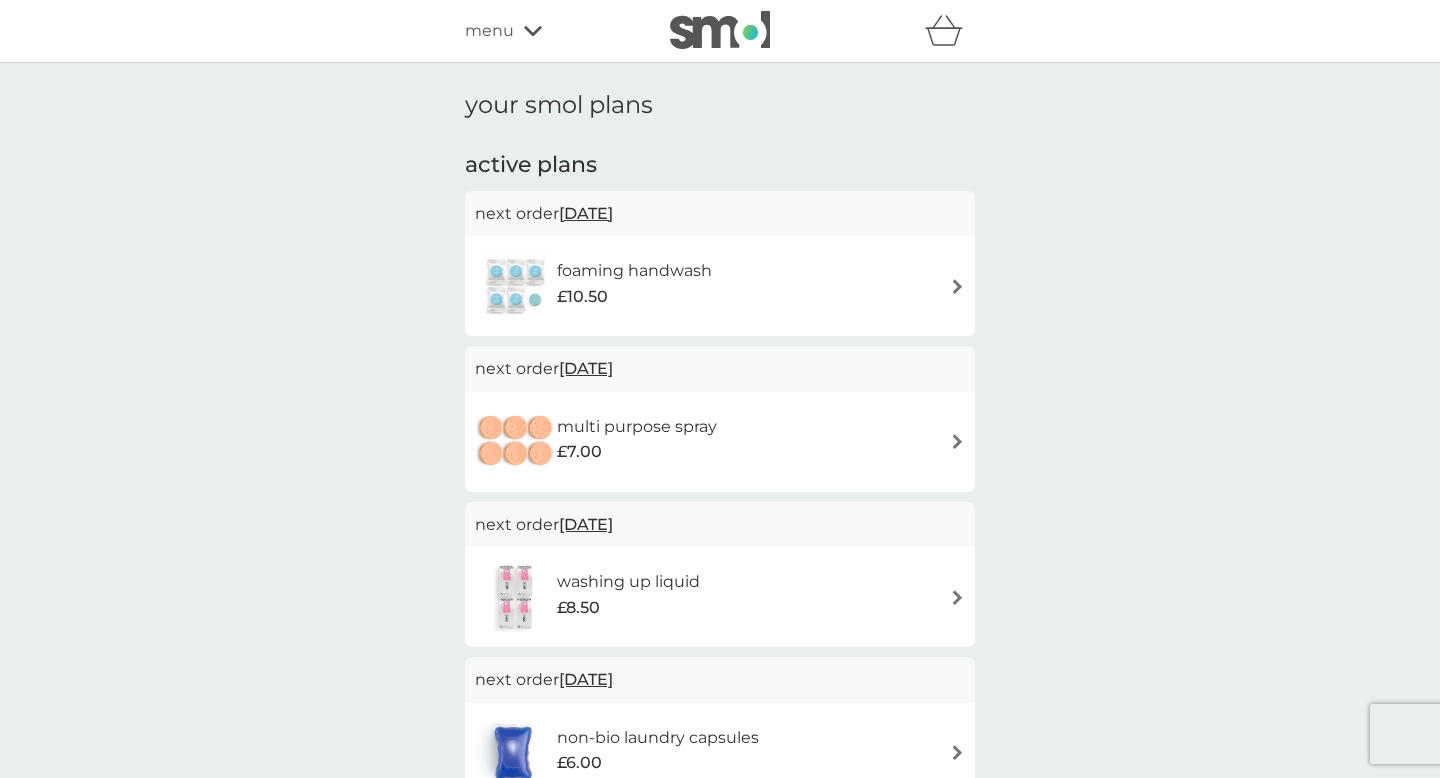 click on "multi purpose spray £7.00" at bounding box center (720, 442) 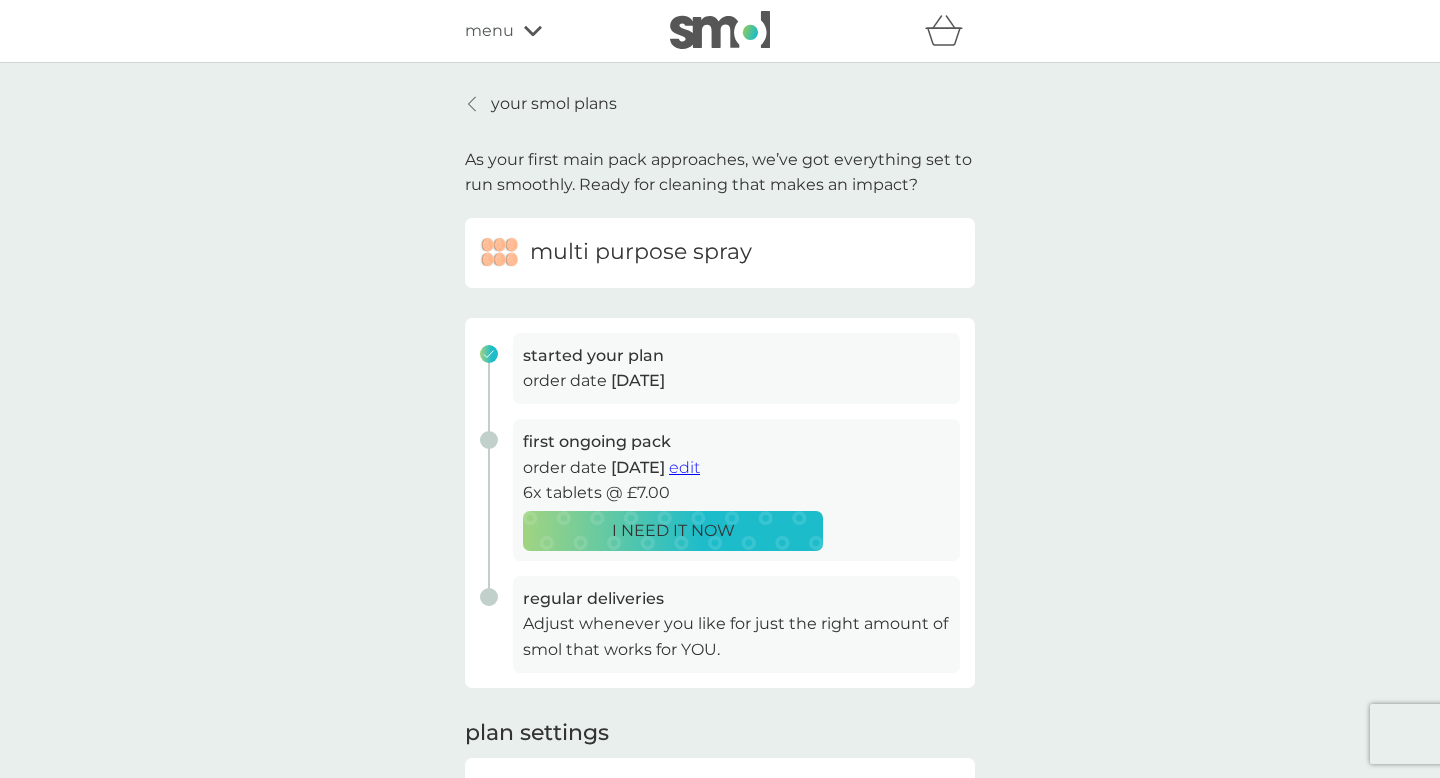 click on "edit" at bounding box center [684, 467] 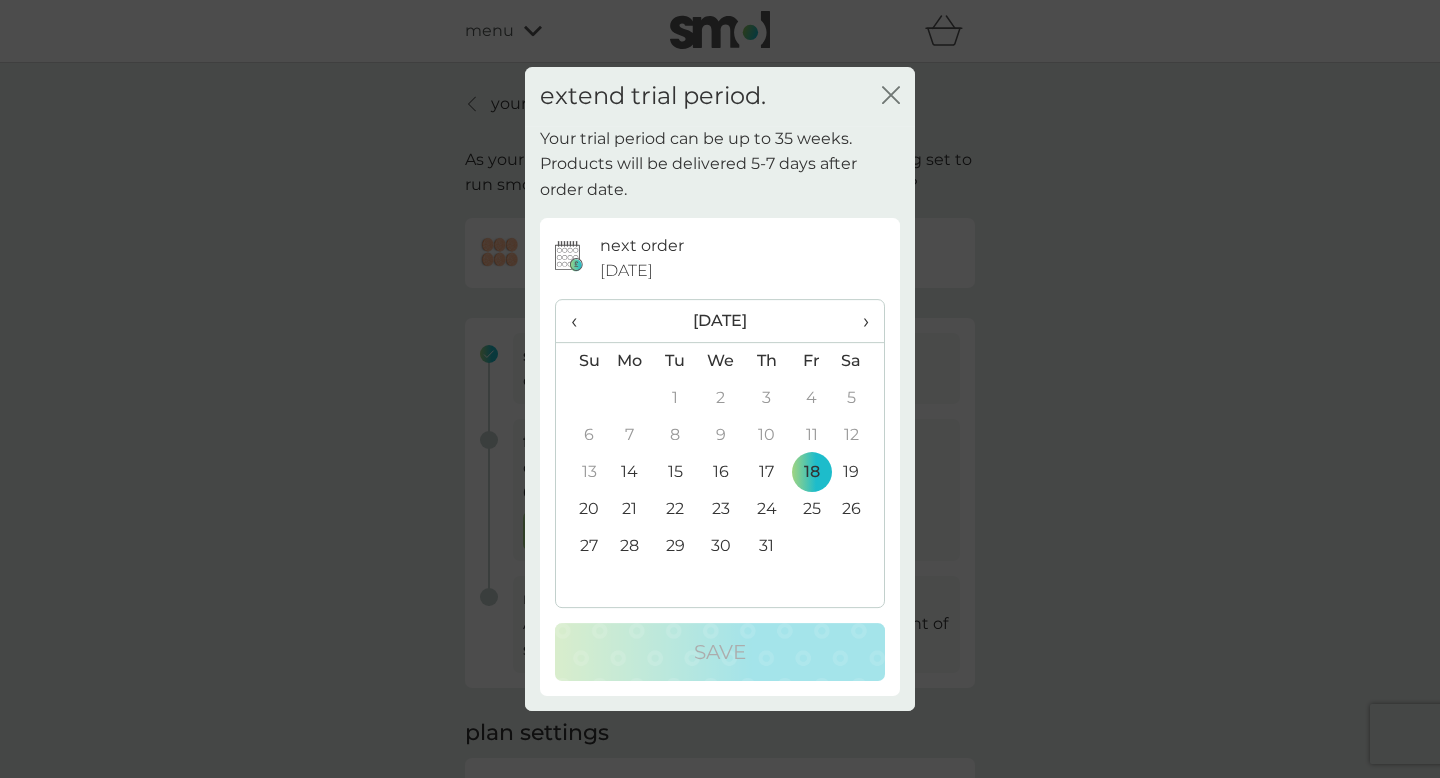 click on "›" at bounding box center (859, 321) 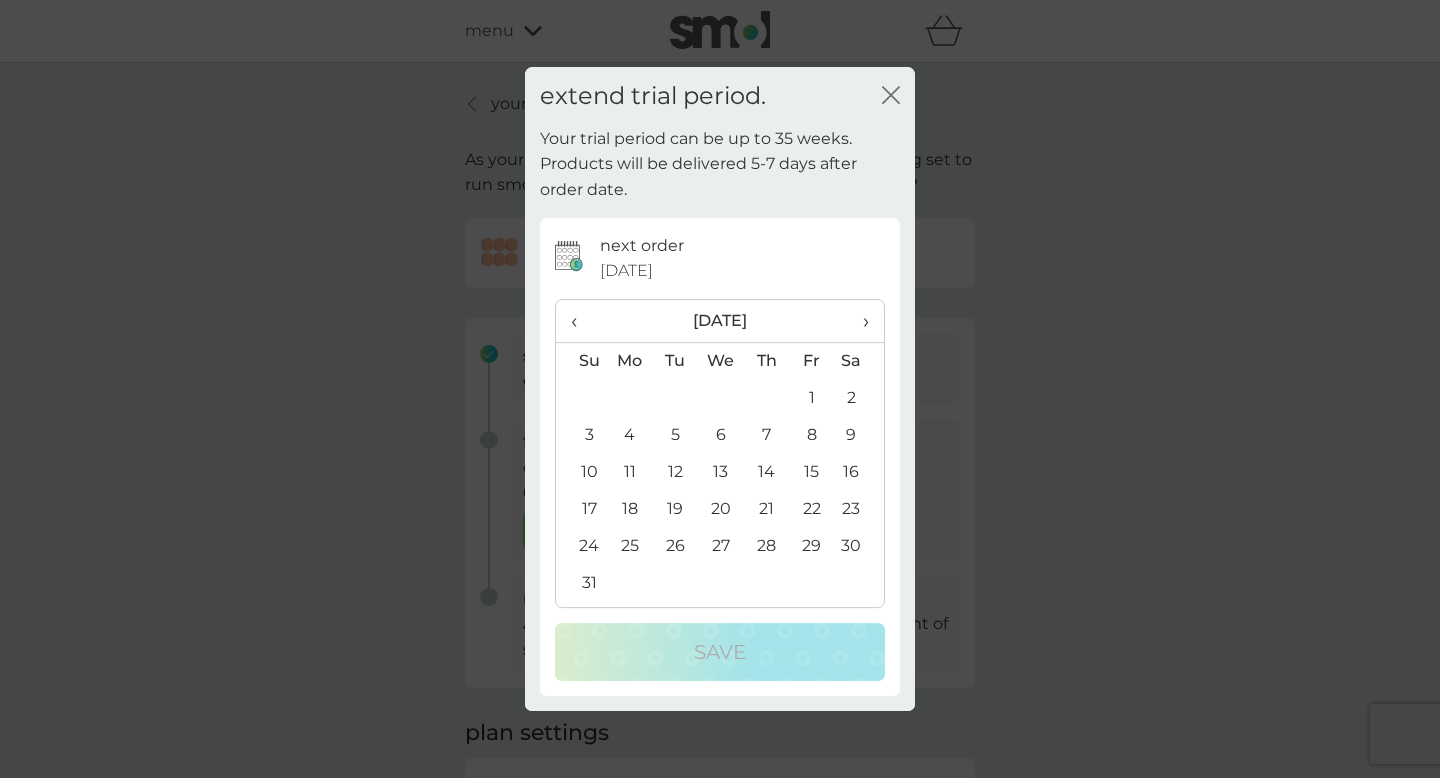 click on "18" at bounding box center (630, 509) 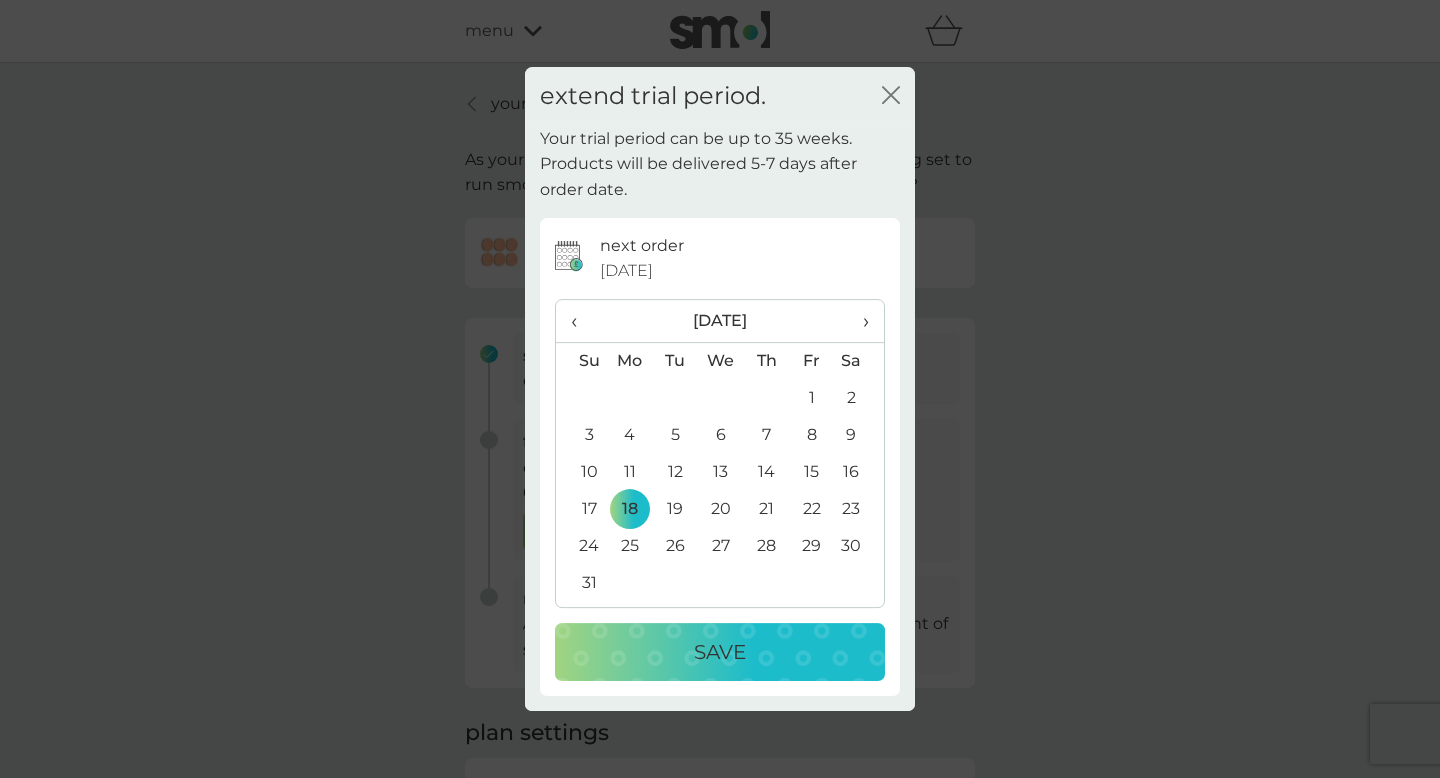 click on "Save" at bounding box center (720, 652) 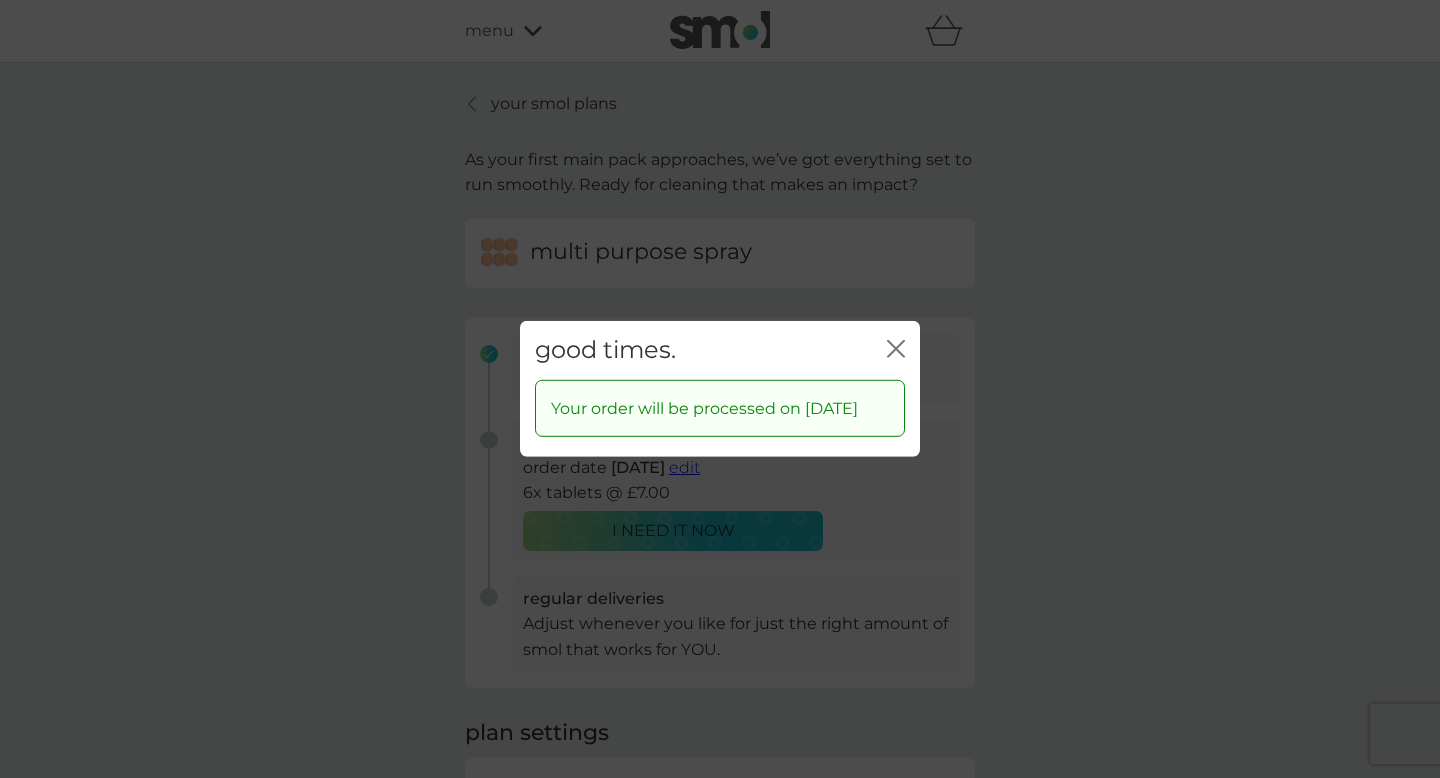 click on "close" 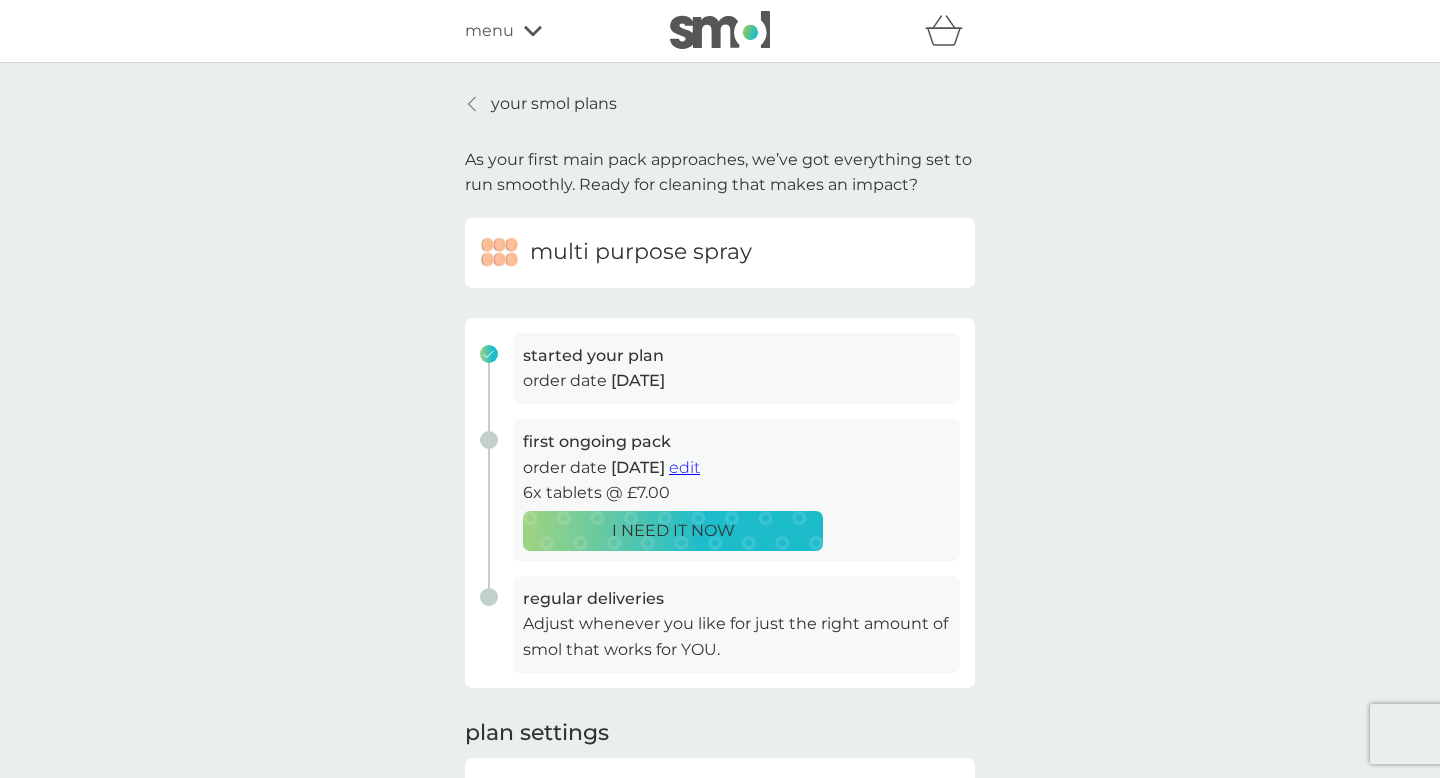 click on "your smol plans" at bounding box center [554, 104] 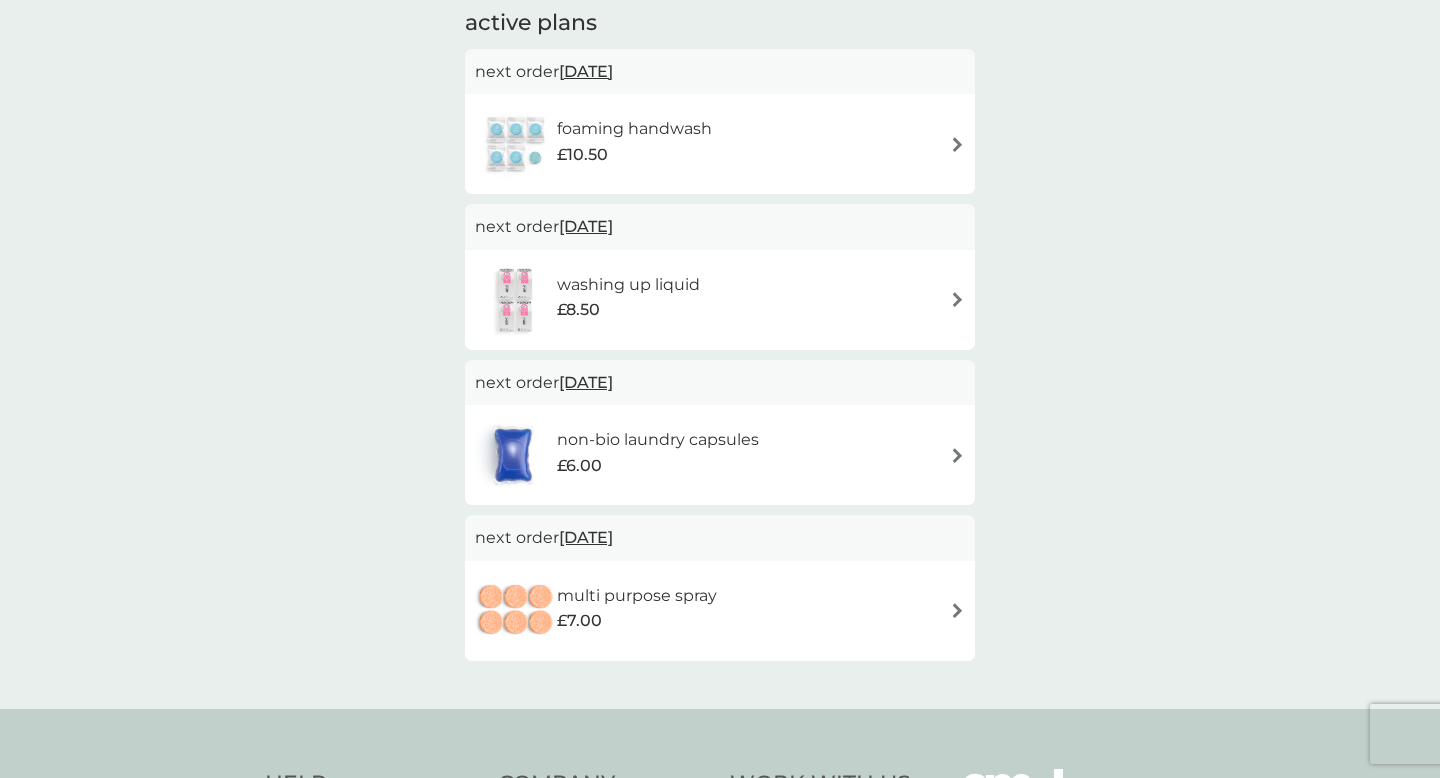 scroll, scrollTop: 0, scrollLeft: 0, axis: both 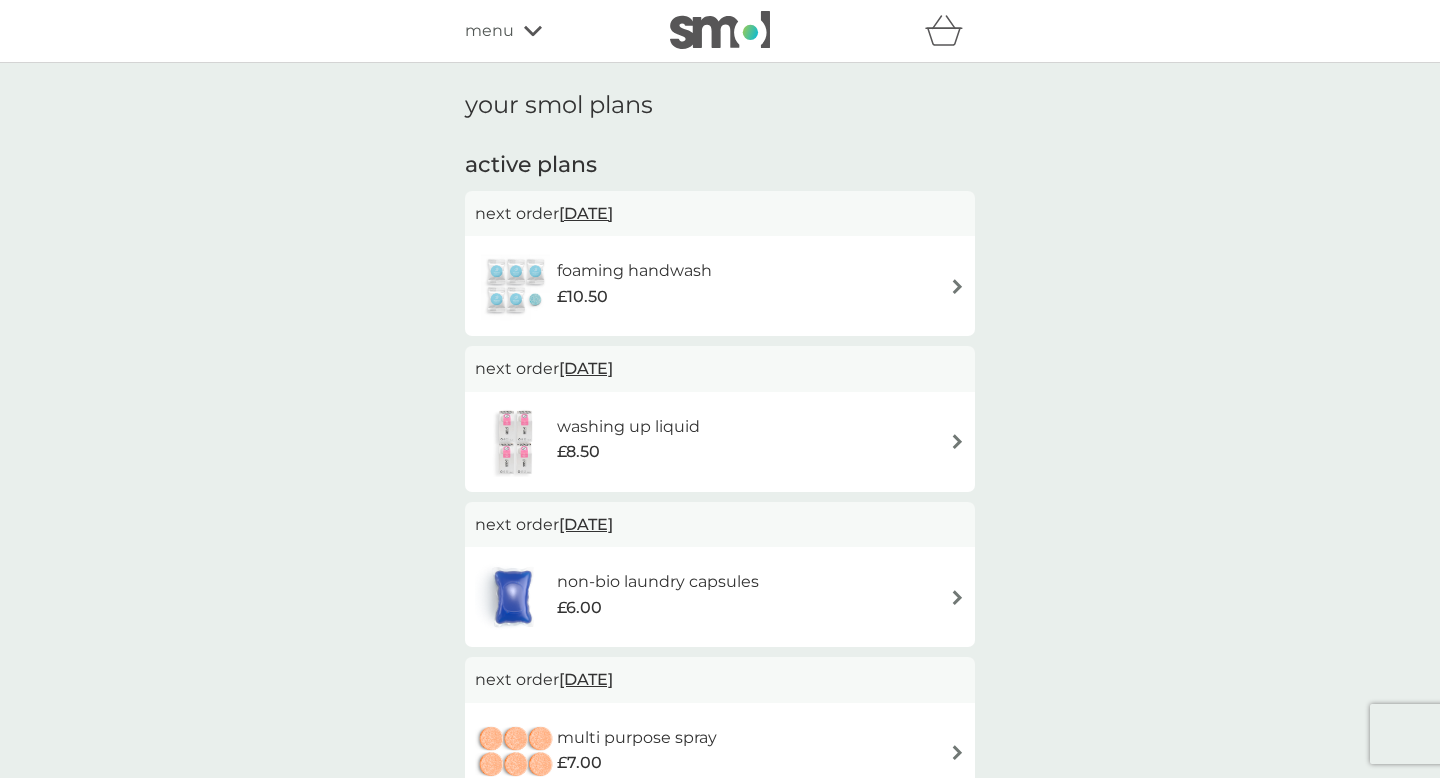 click on "18 Jul 2025" at bounding box center (586, 213) 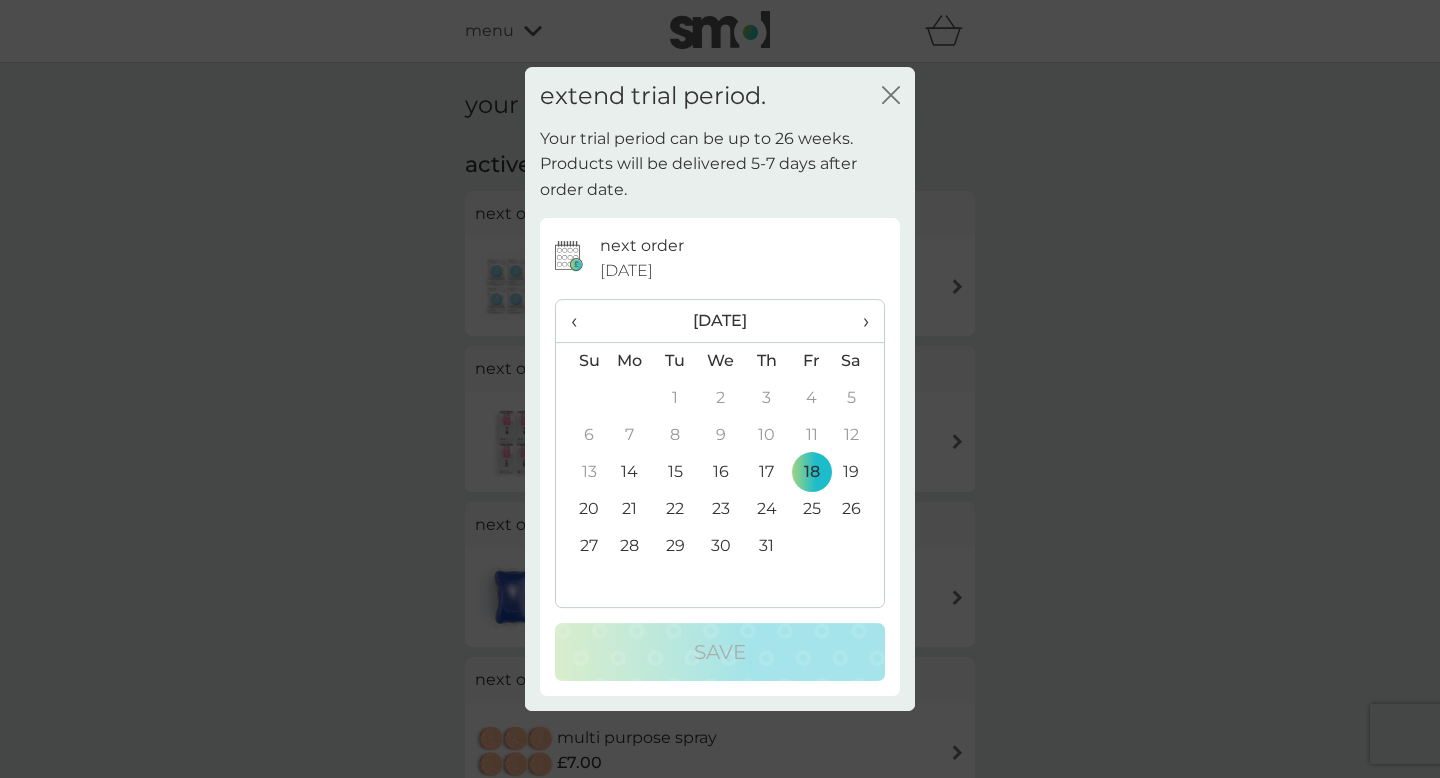 click on "›" at bounding box center [859, 321] 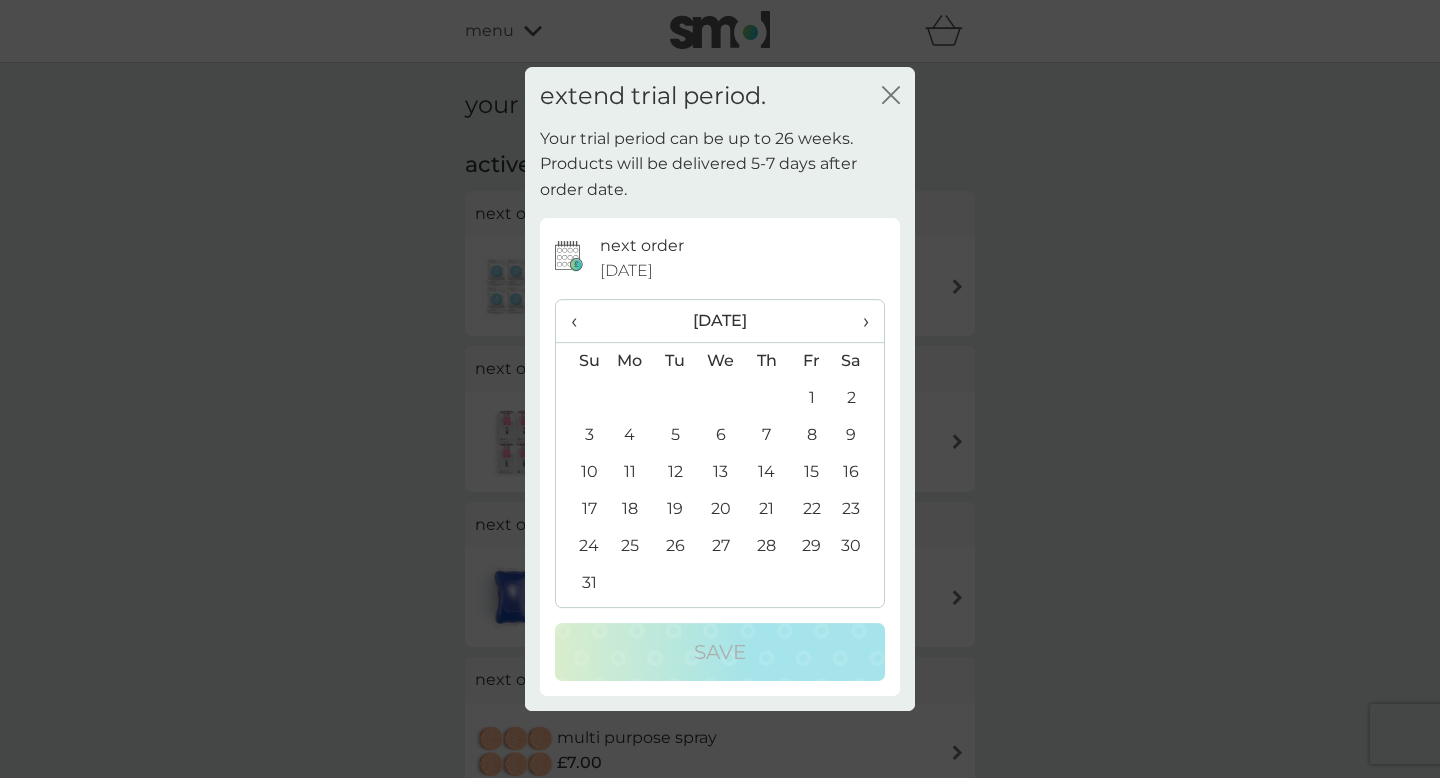 click on "›" at bounding box center [859, 321] 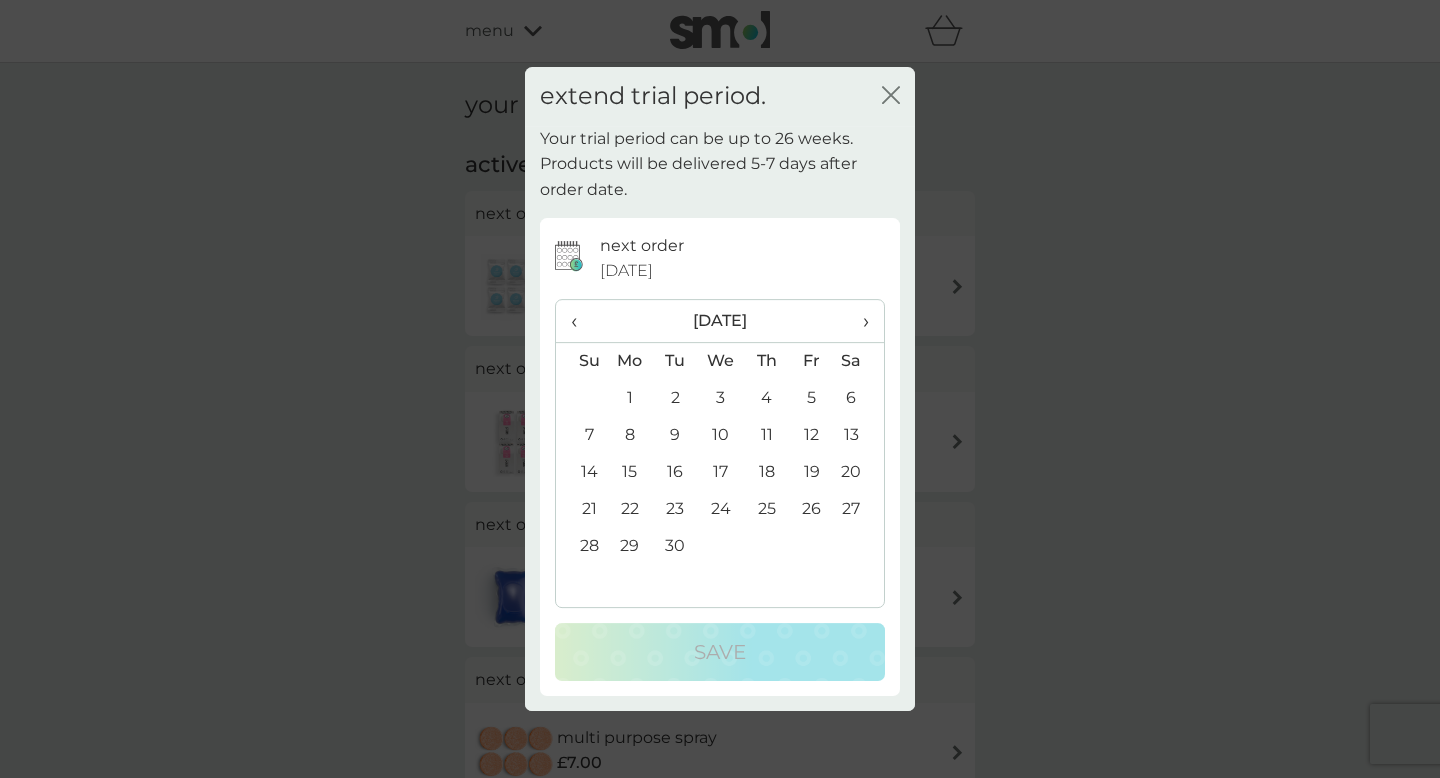 click on "‹" at bounding box center (581, 321) 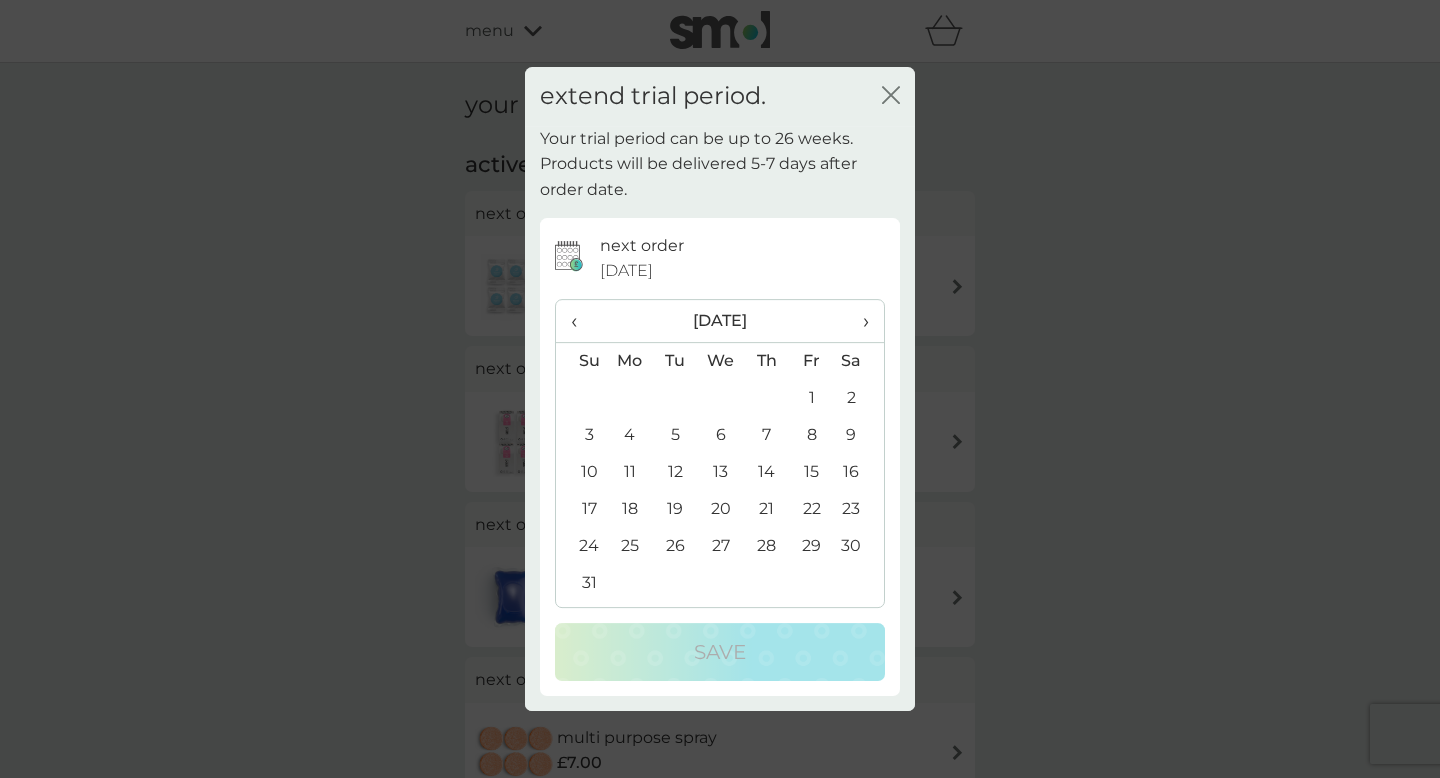 click on "18" at bounding box center (630, 509) 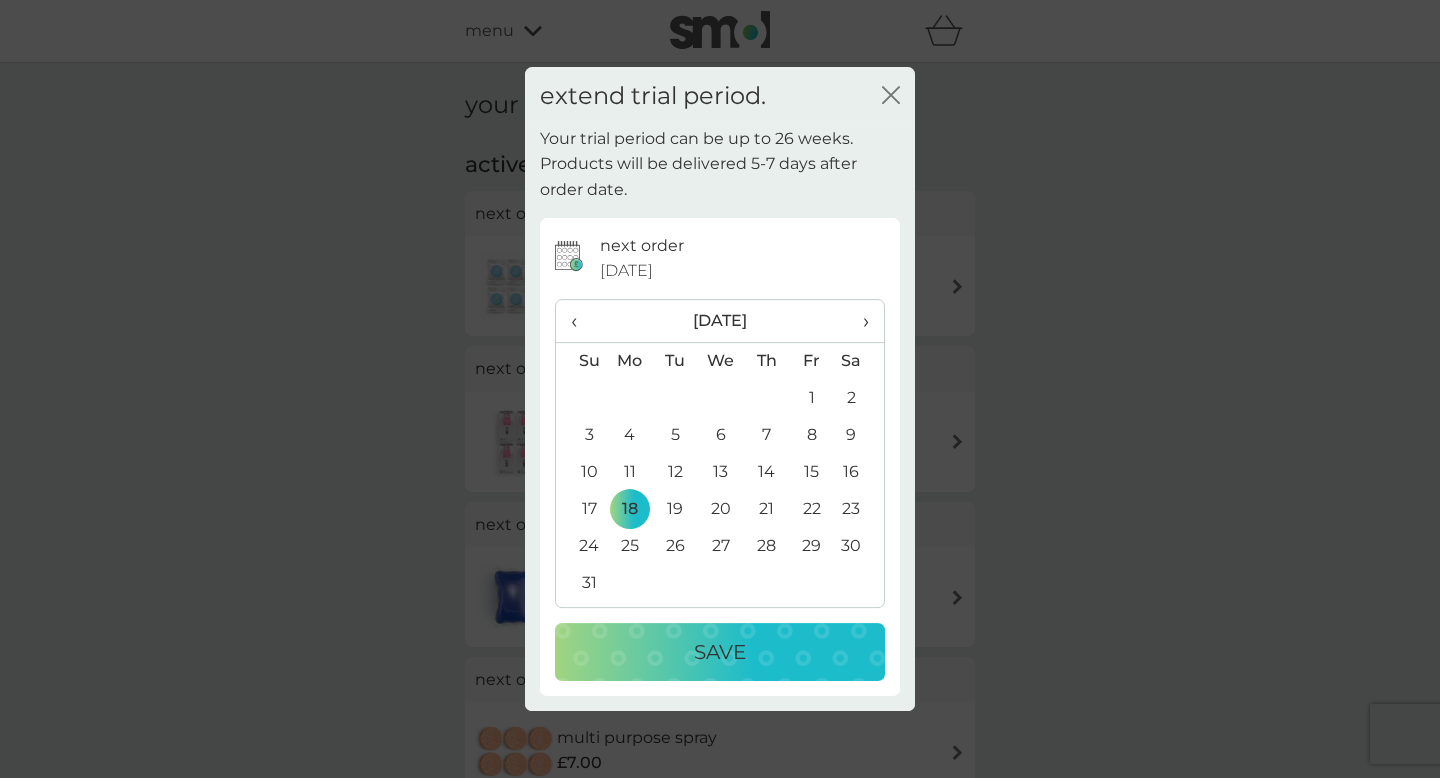 click on "Save" at bounding box center (720, 652) 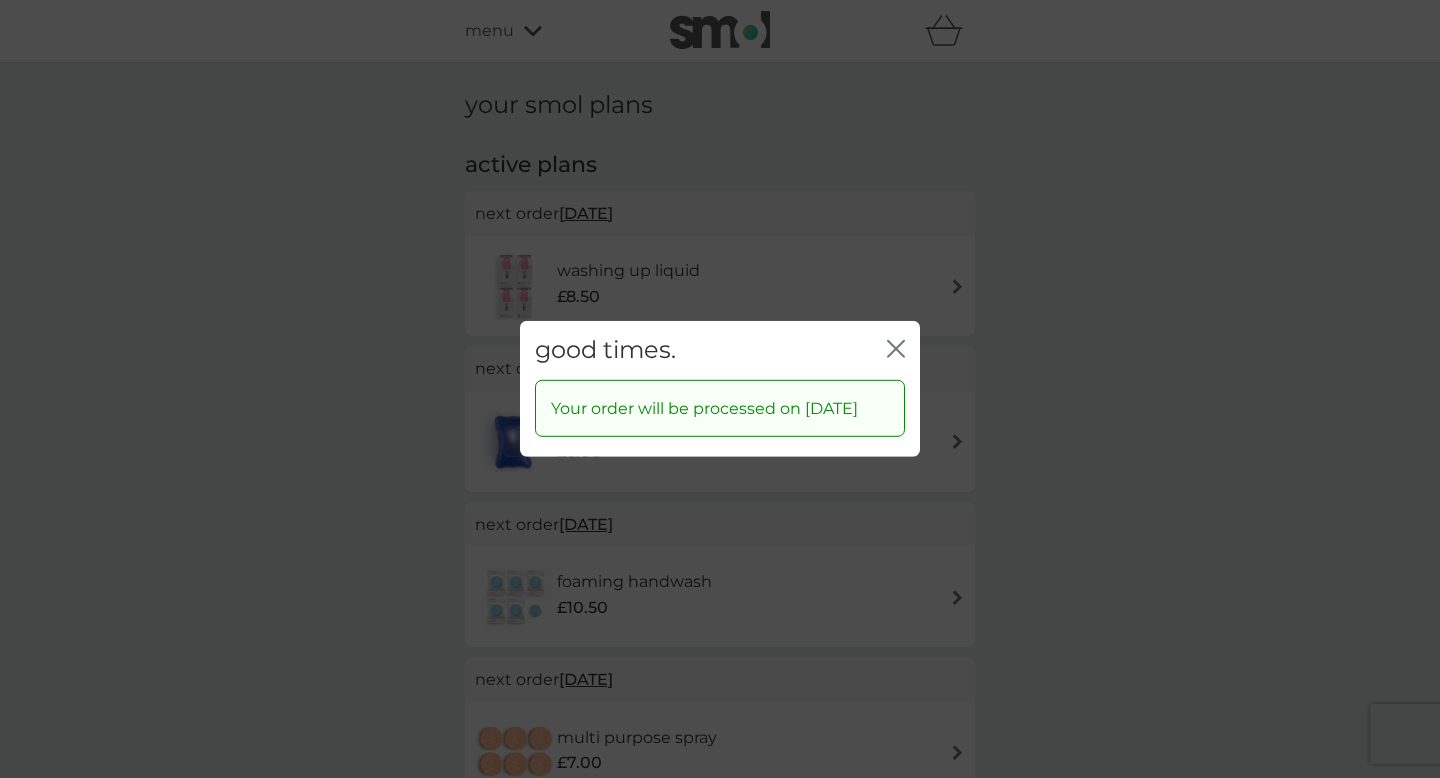 click on "good times. close" at bounding box center (720, 350) 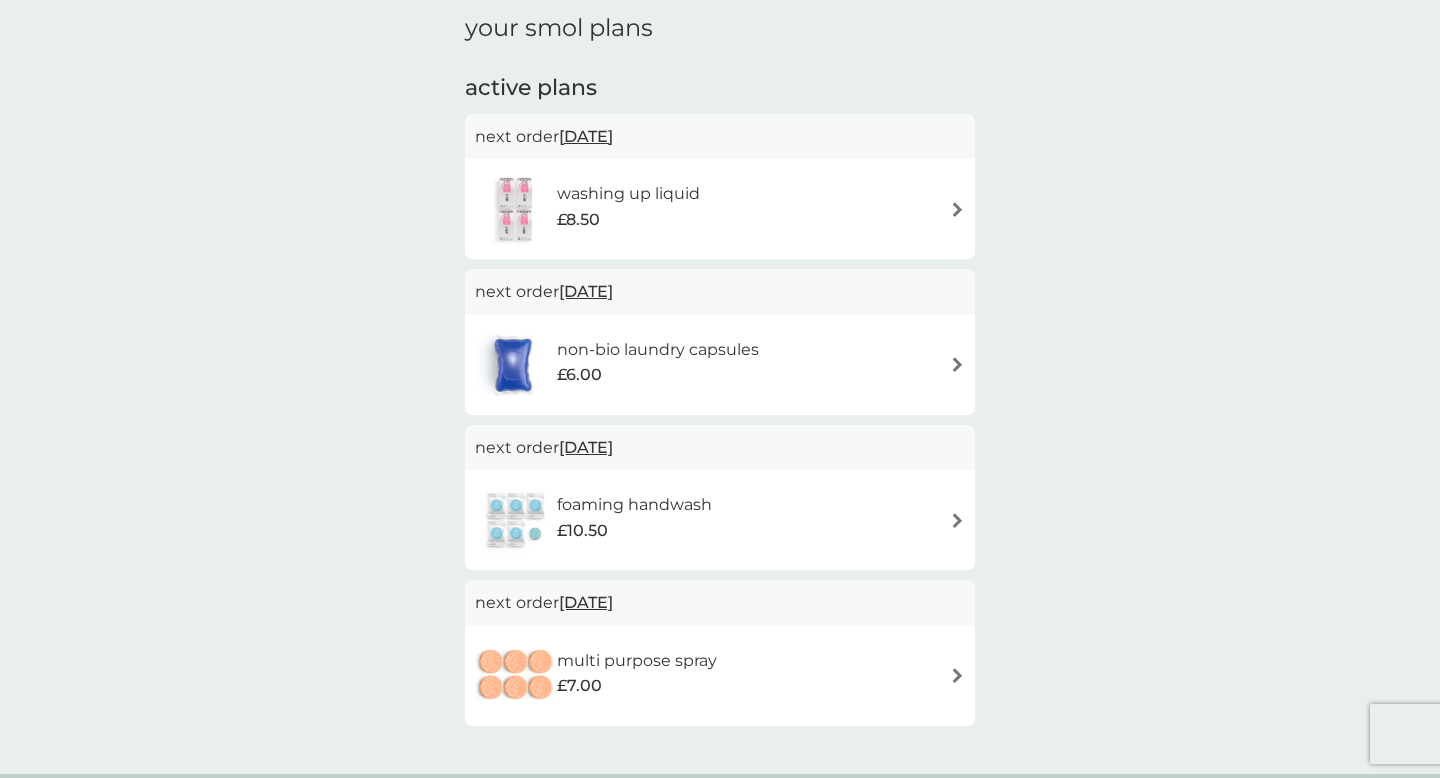 scroll, scrollTop: 0, scrollLeft: 0, axis: both 